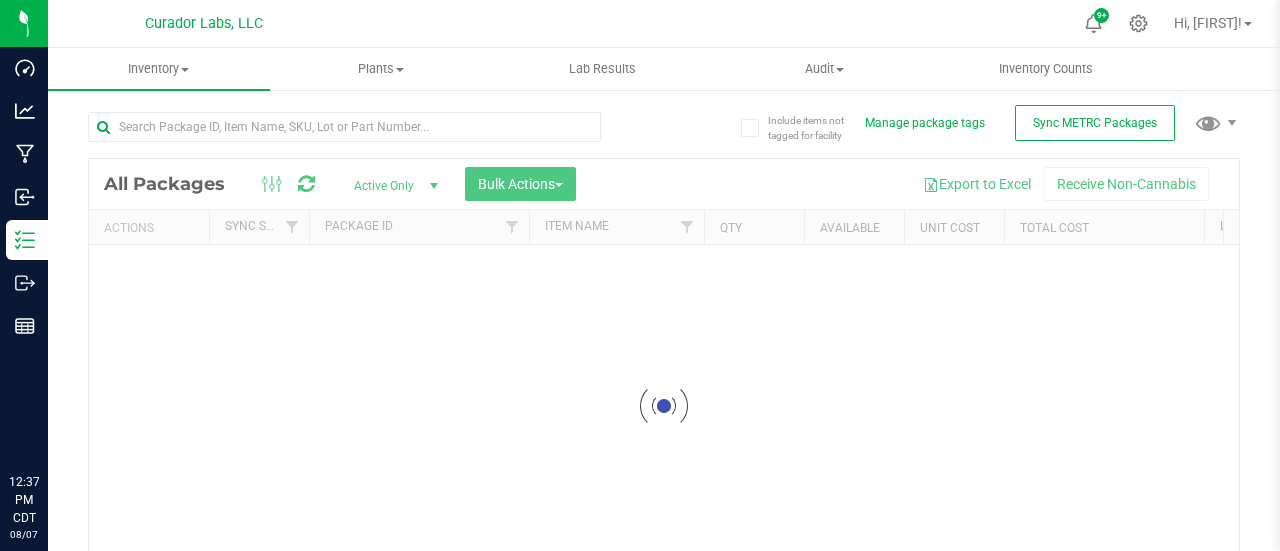 scroll, scrollTop: 0, scrollLeft: 0, axis: both 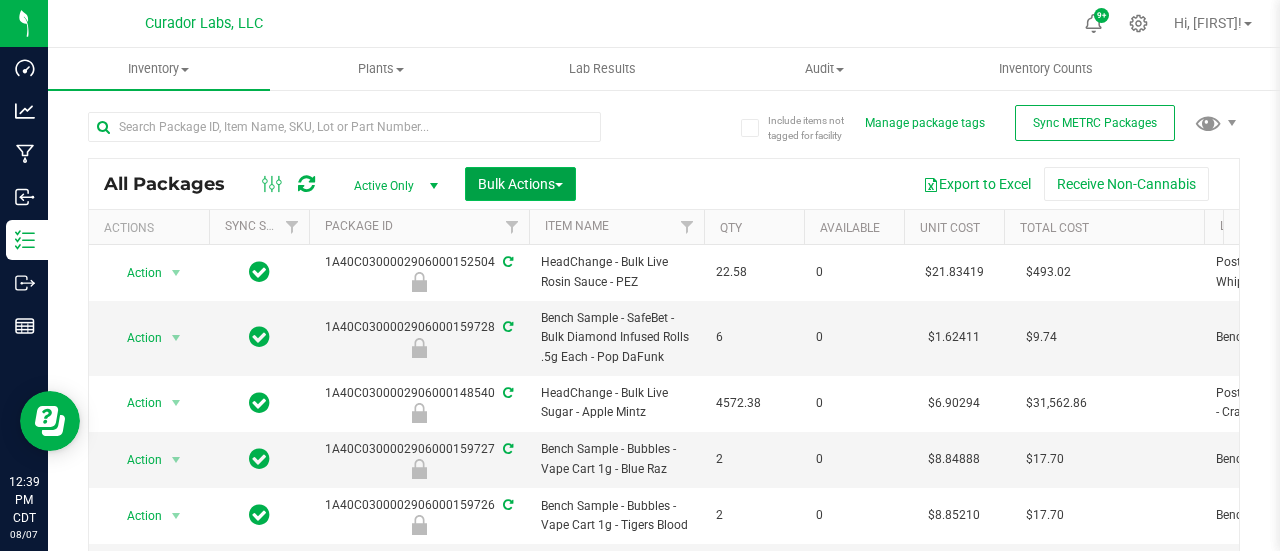 click on "Bulk Actions" at bounding box center [520, 184] 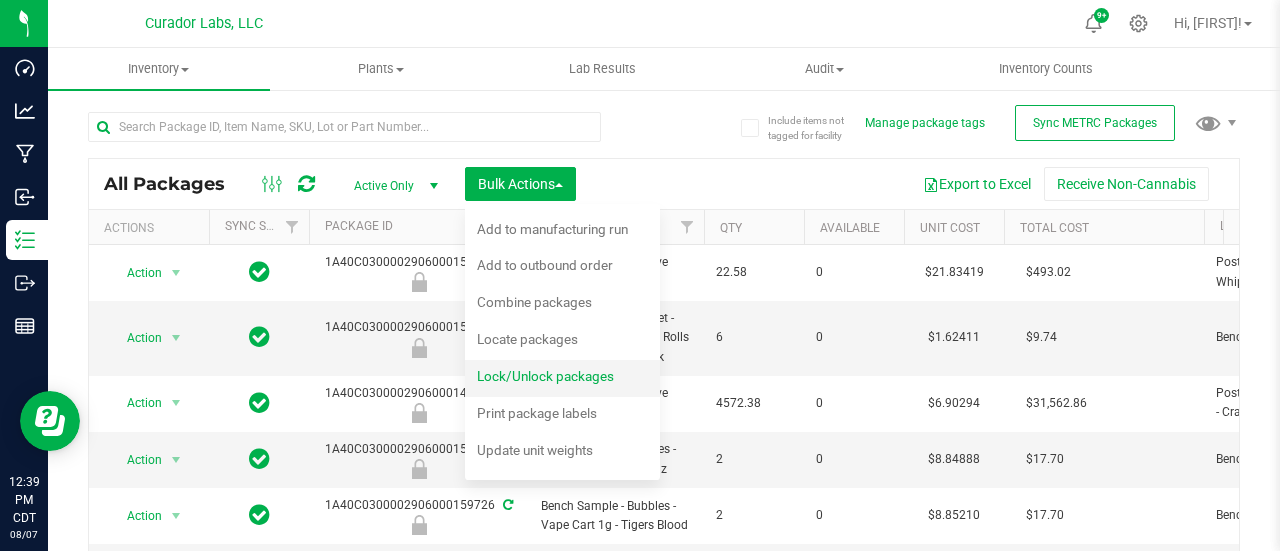 click on "Lock/Unlock packages" at bounding box center (545, 376) 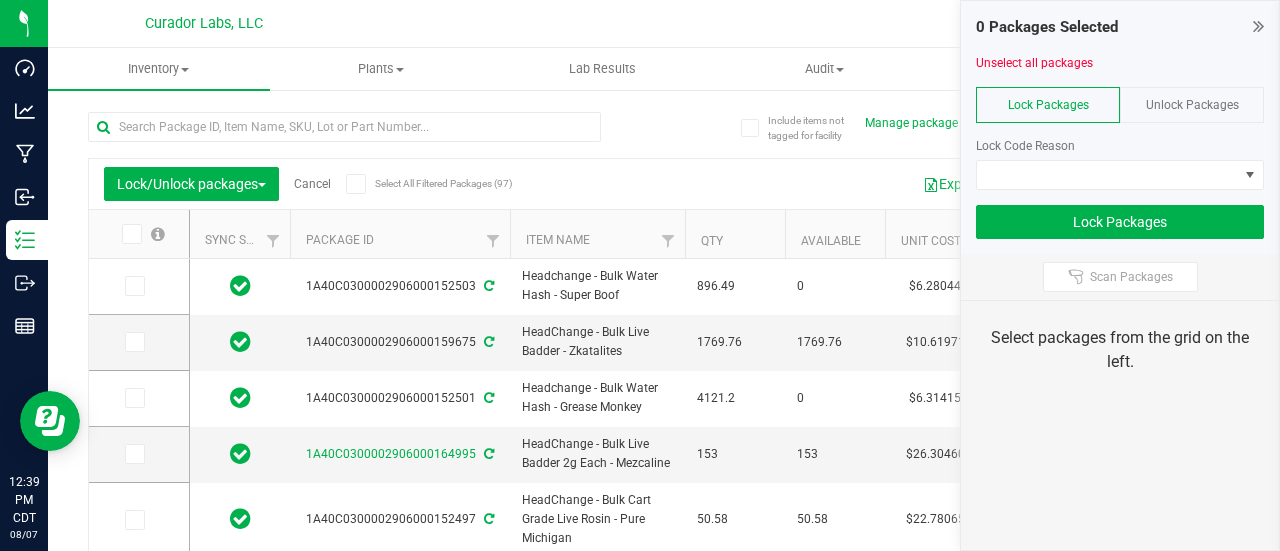 type on "2026-08-07" 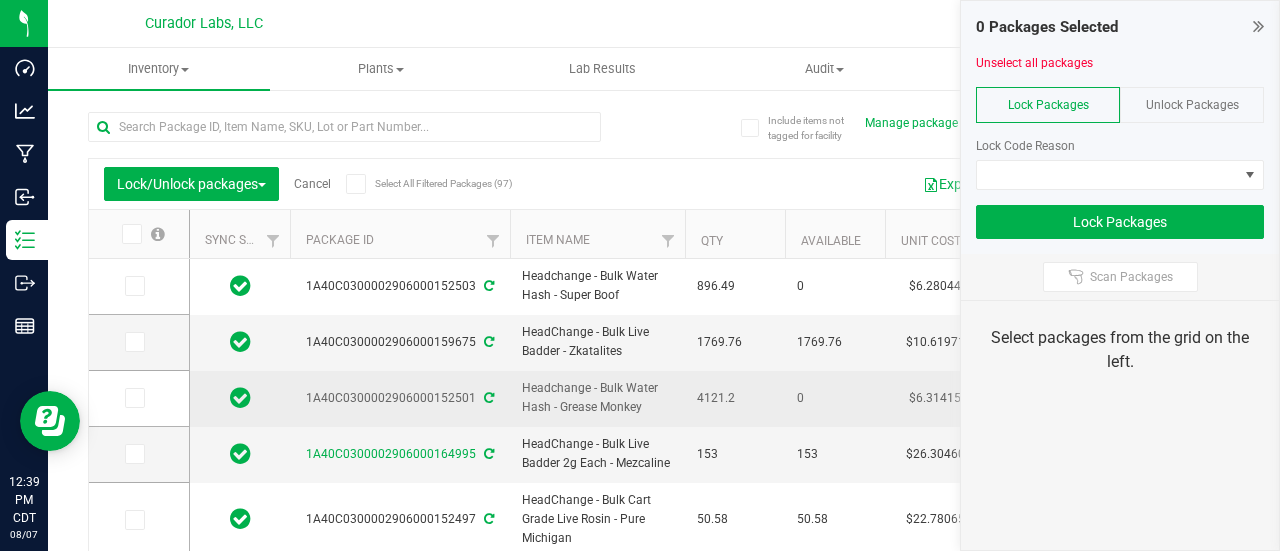 scroll, scrollTop: 194, scrollLeft: 0, axis: vertical 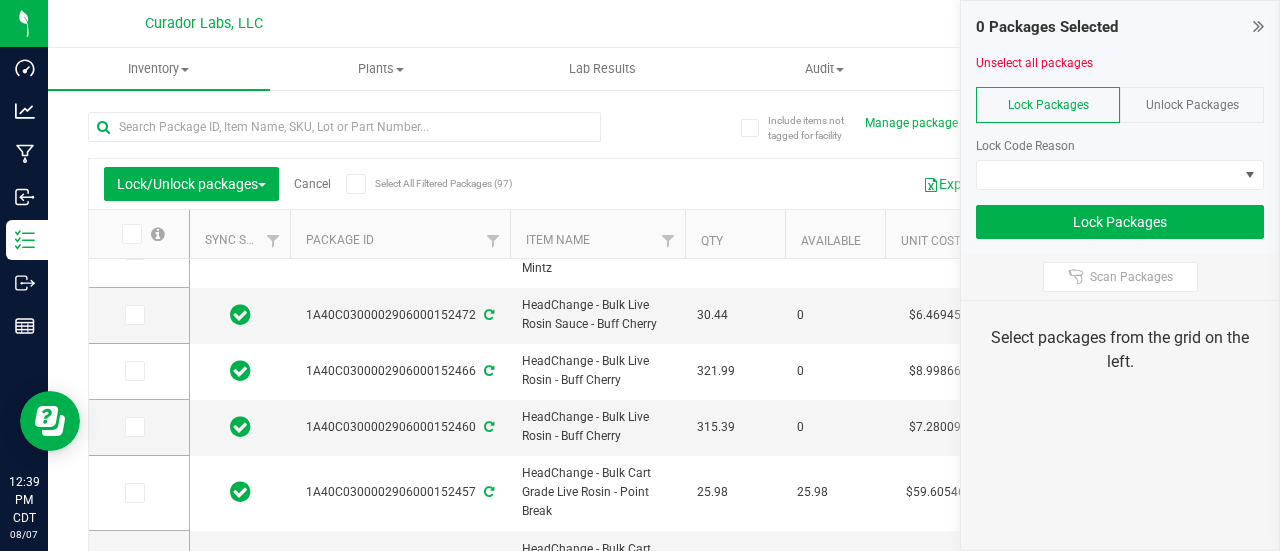 click on "Cancel" at bounding box center (312, 184) 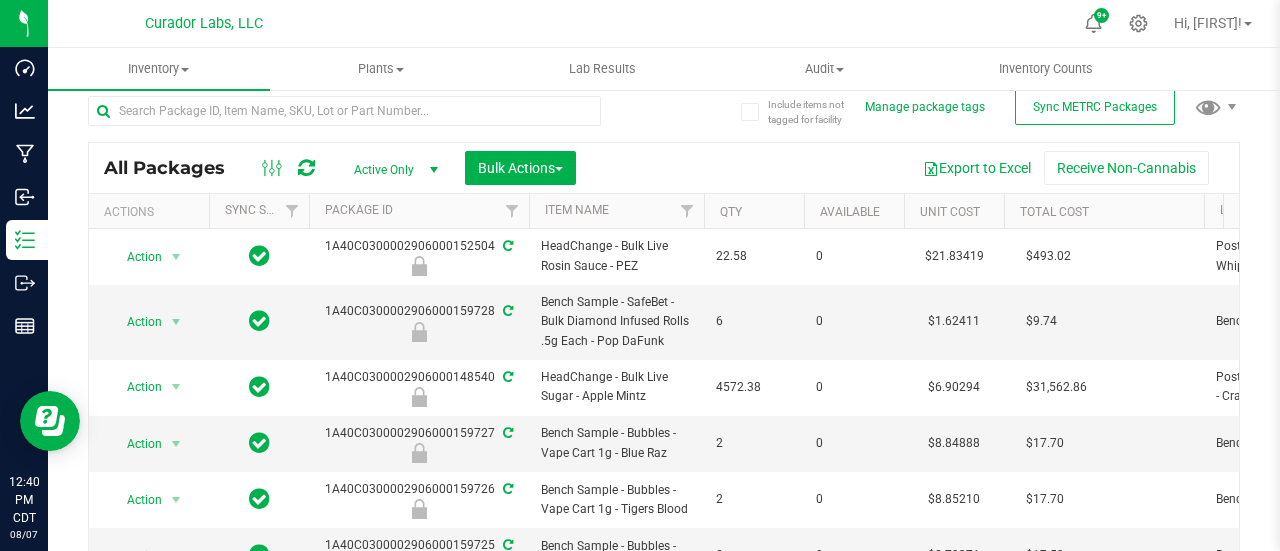 scroll, scrollTop: 0, scrollLeft: 0, axis: both 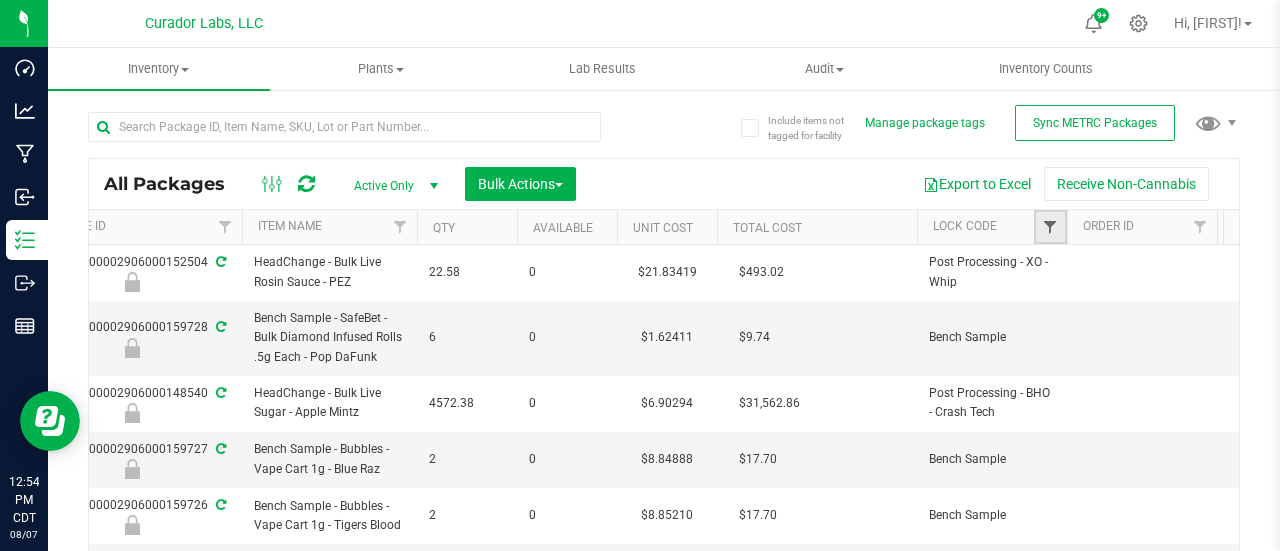 click at bounding box center [1050, 227] 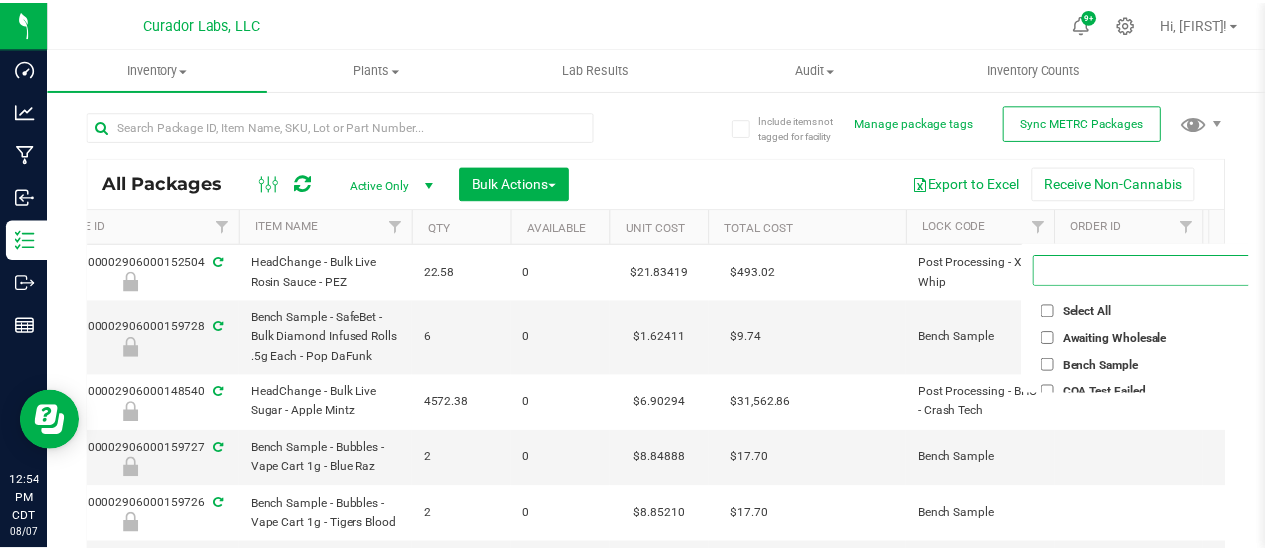 scroll, scrollTop: 0, scrollLeft: 44, axis: horizontal 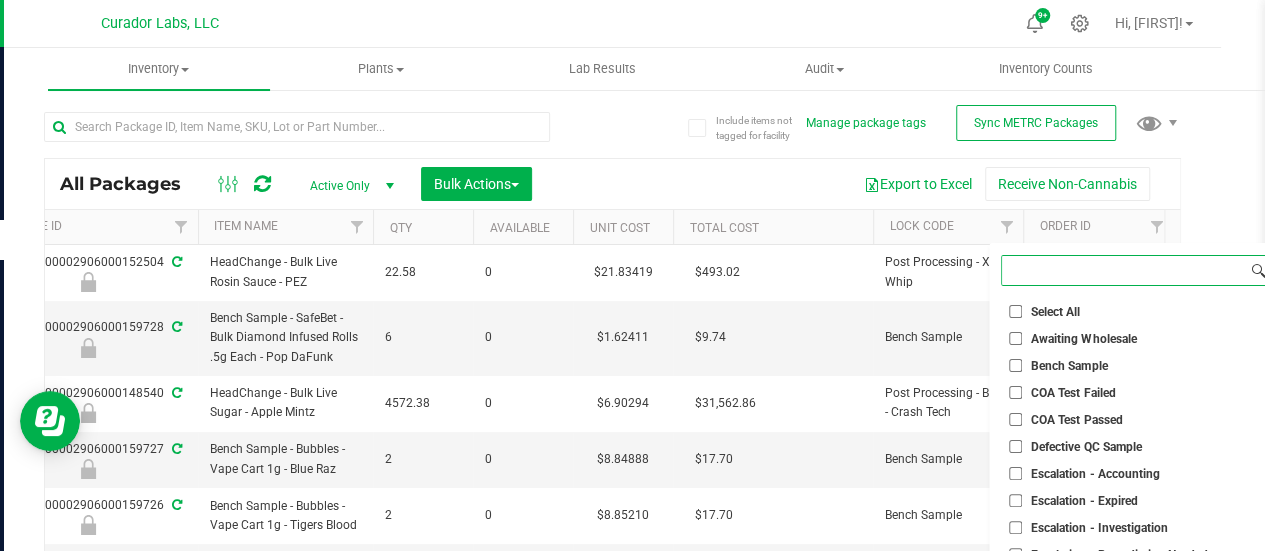 click at bounding box center [1124, 270] 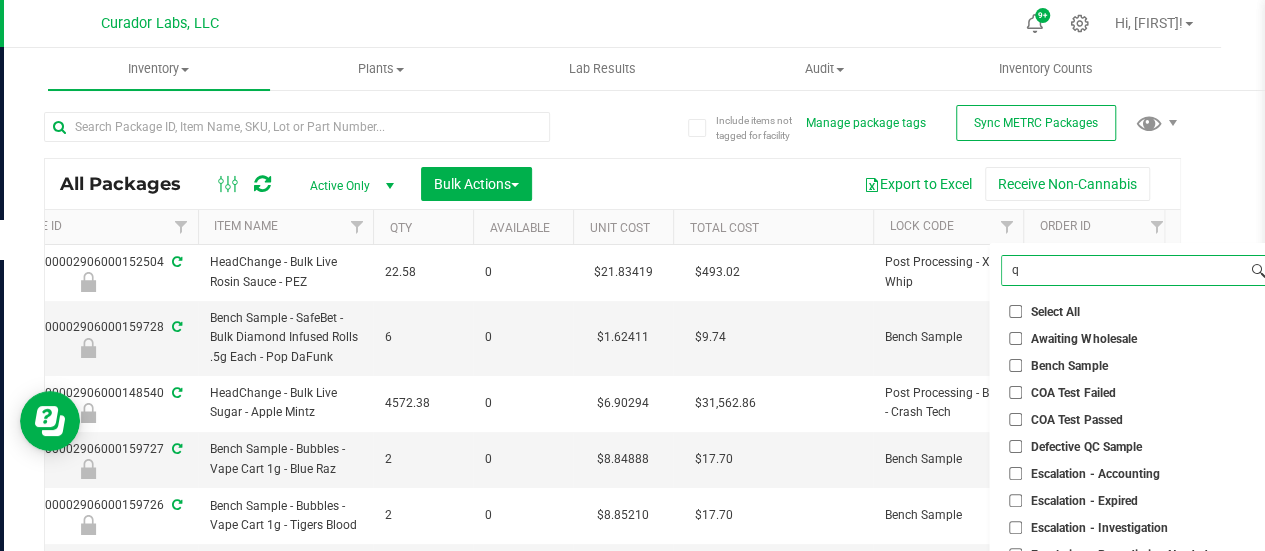 scroll, scrollTop: 0, scrollLeft: 8, axis: horizontal 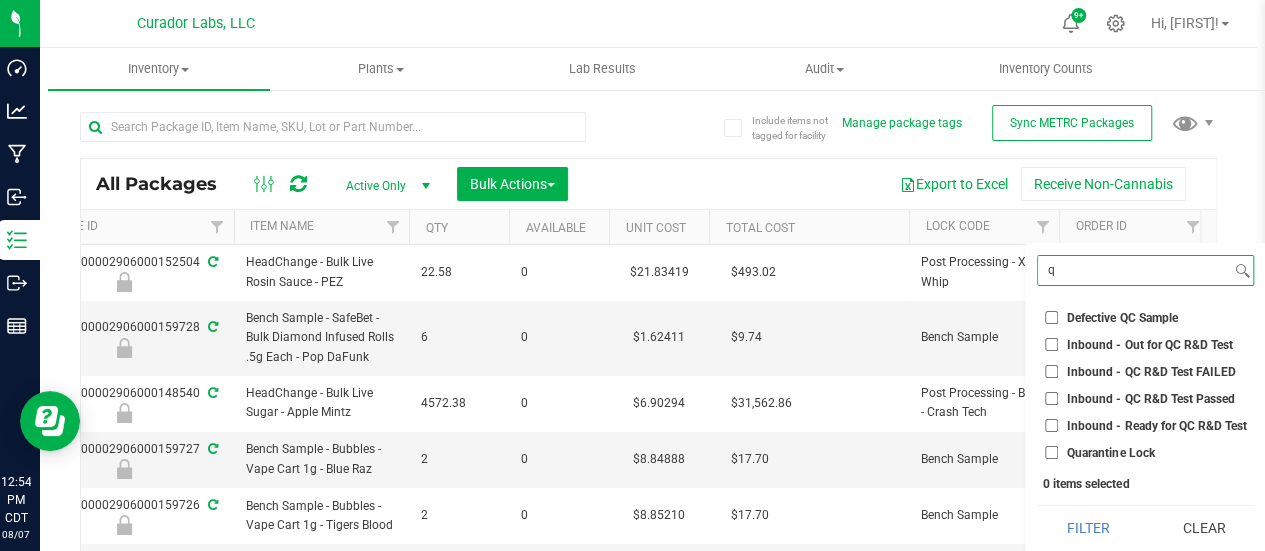 type on "q" 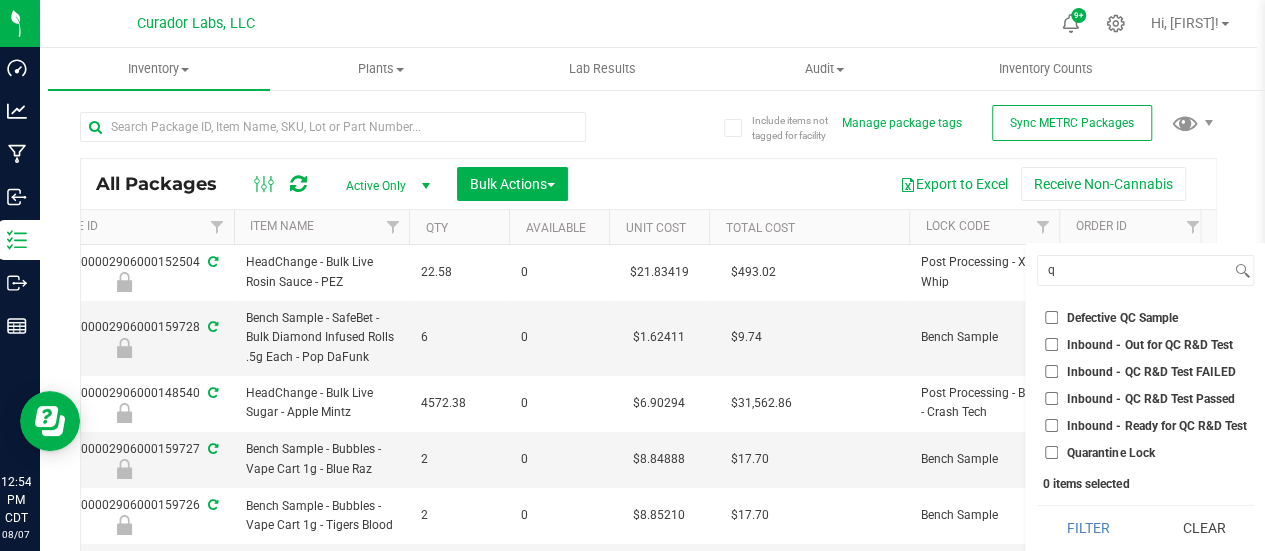 click on "Quarantine Lock" at bounding box center [1051, 452] 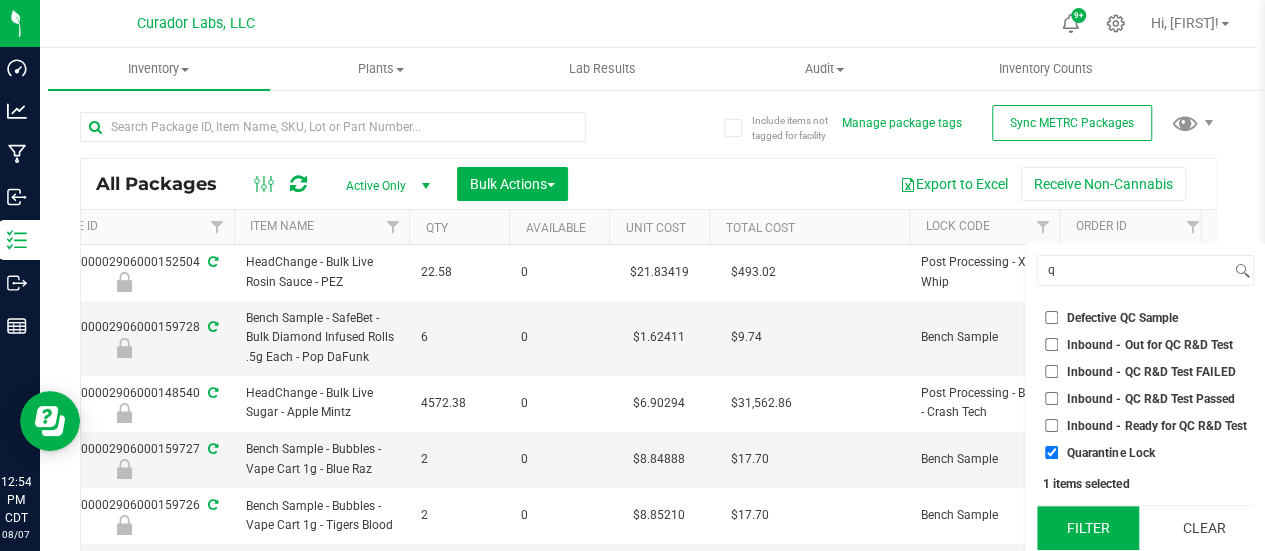 click on "Filter" at bounding box center [1087, 528] 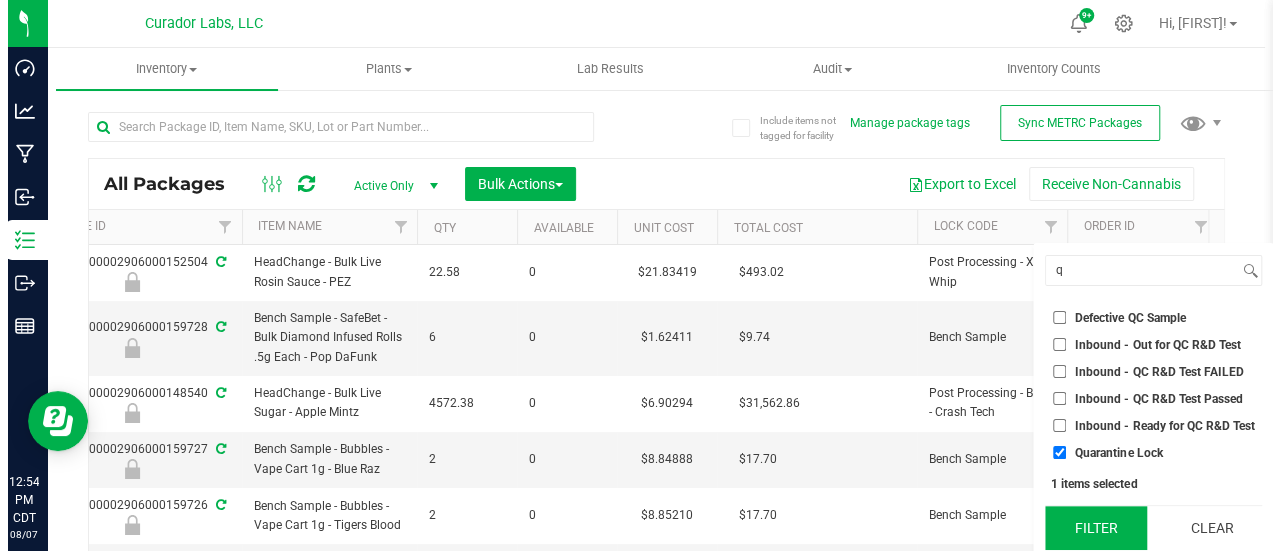 scroll, scrollTop: 0, scrollLeft: 0, axis: both 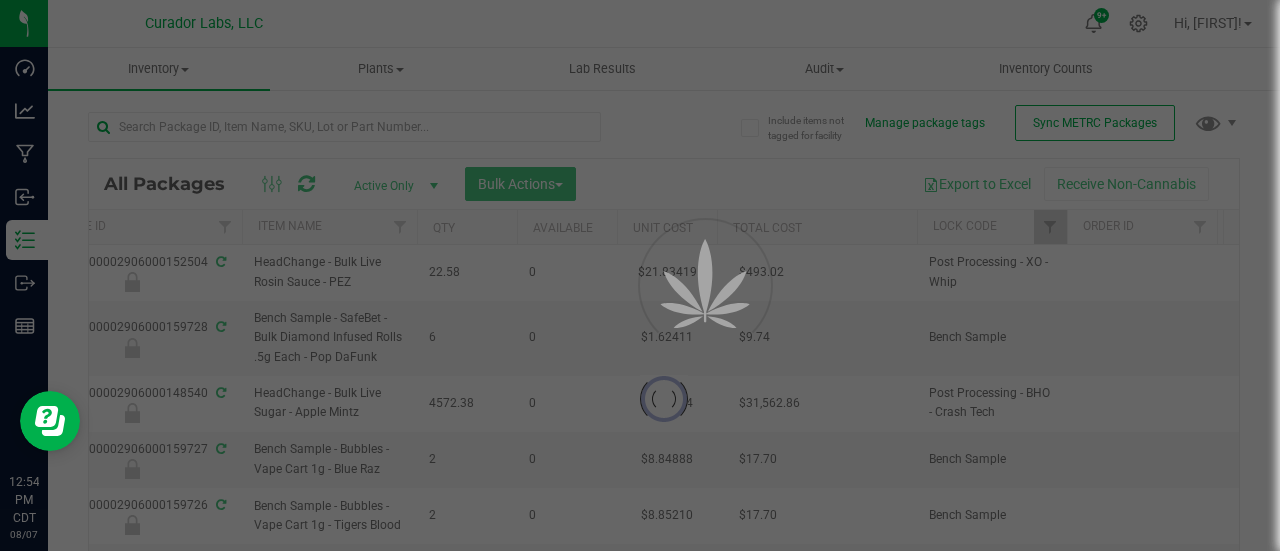 type on "2026-08-07" 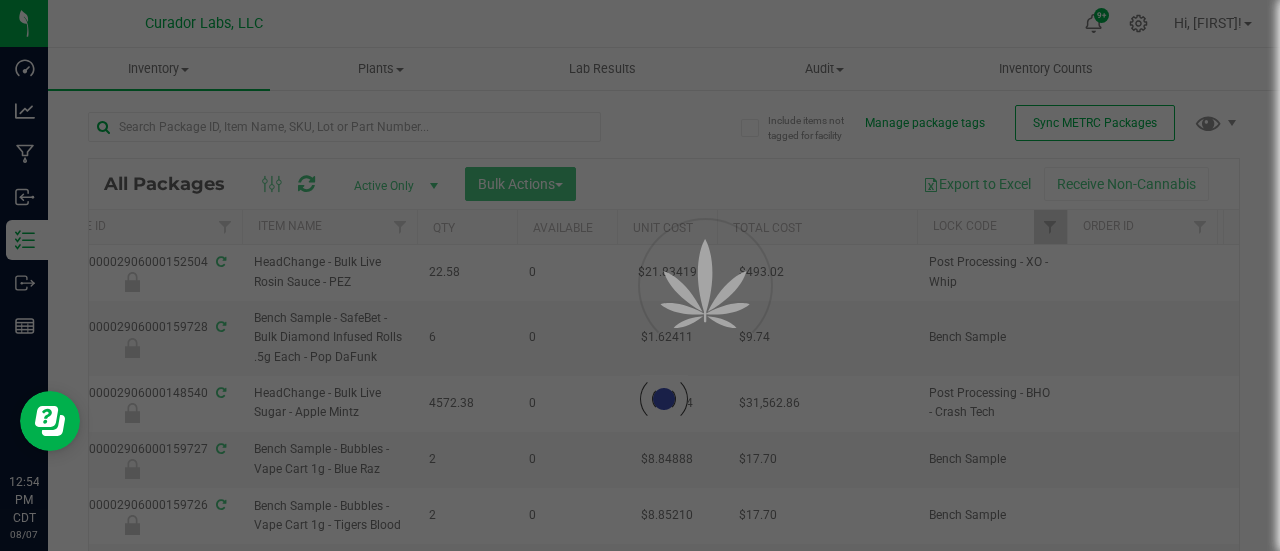 type on "2026-08-07" 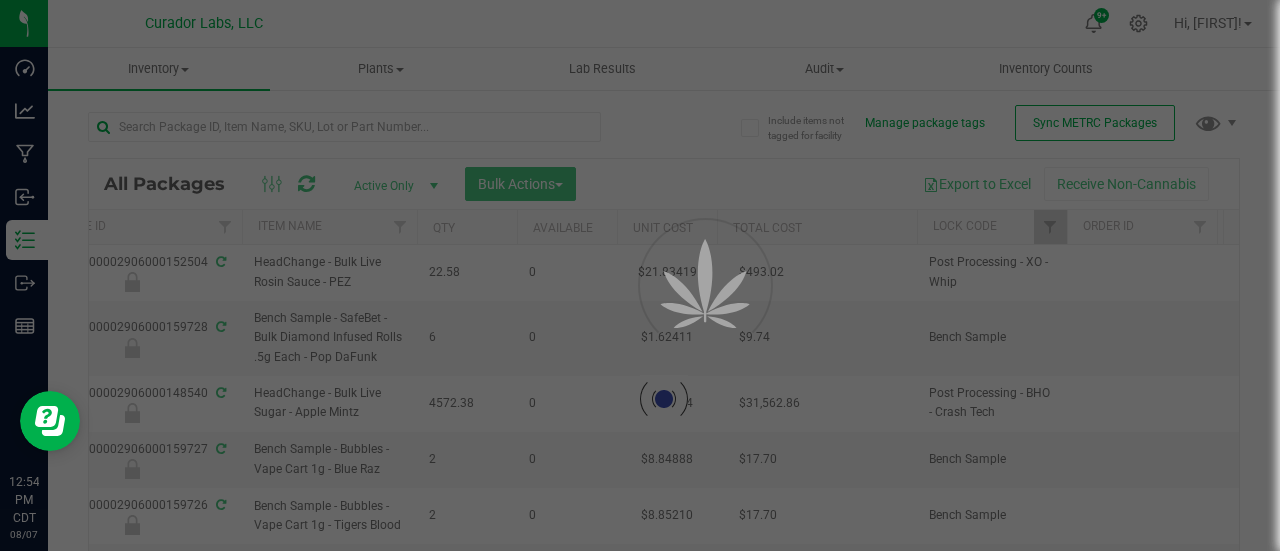 type on "2026-08-07" 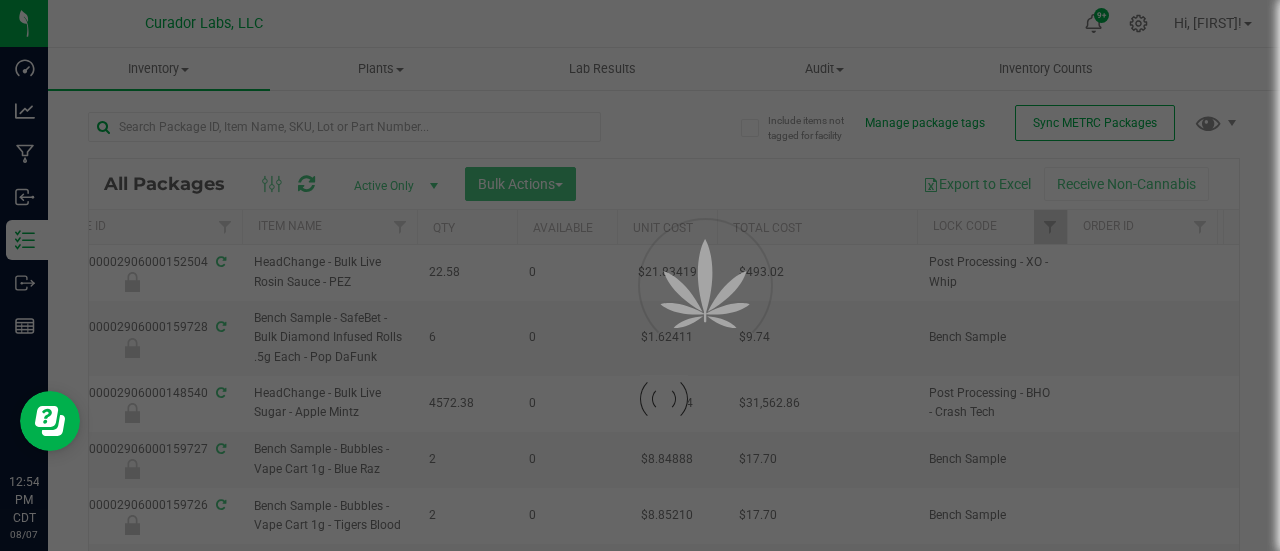 type on "2026-08-07" 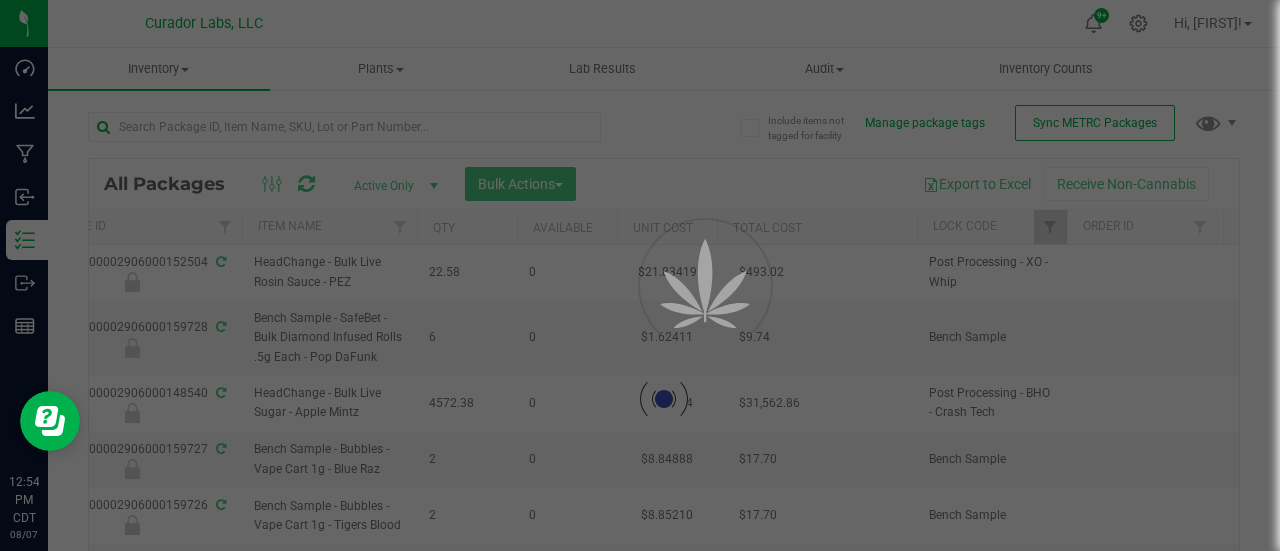 type on "2026-08-07" 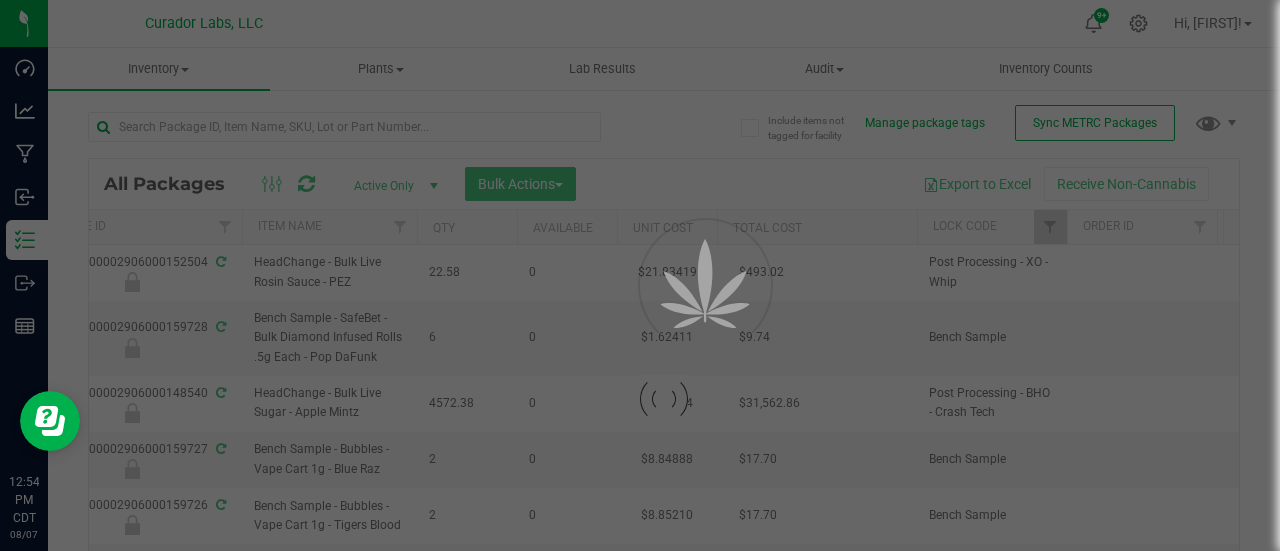 type on "2026-08-07" 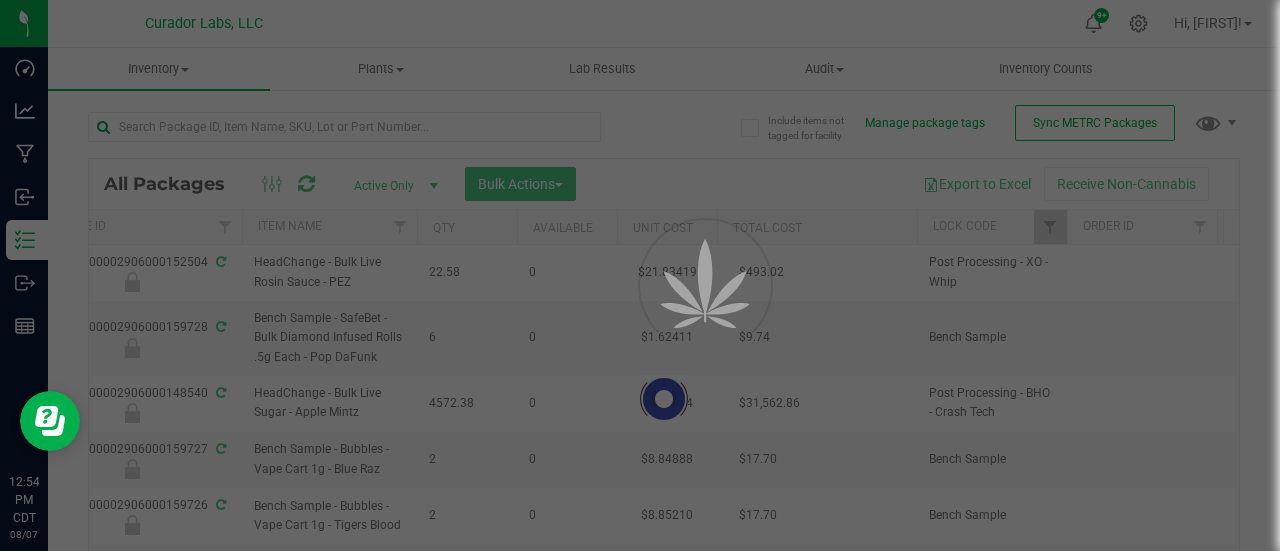 type on "2026-08-07" 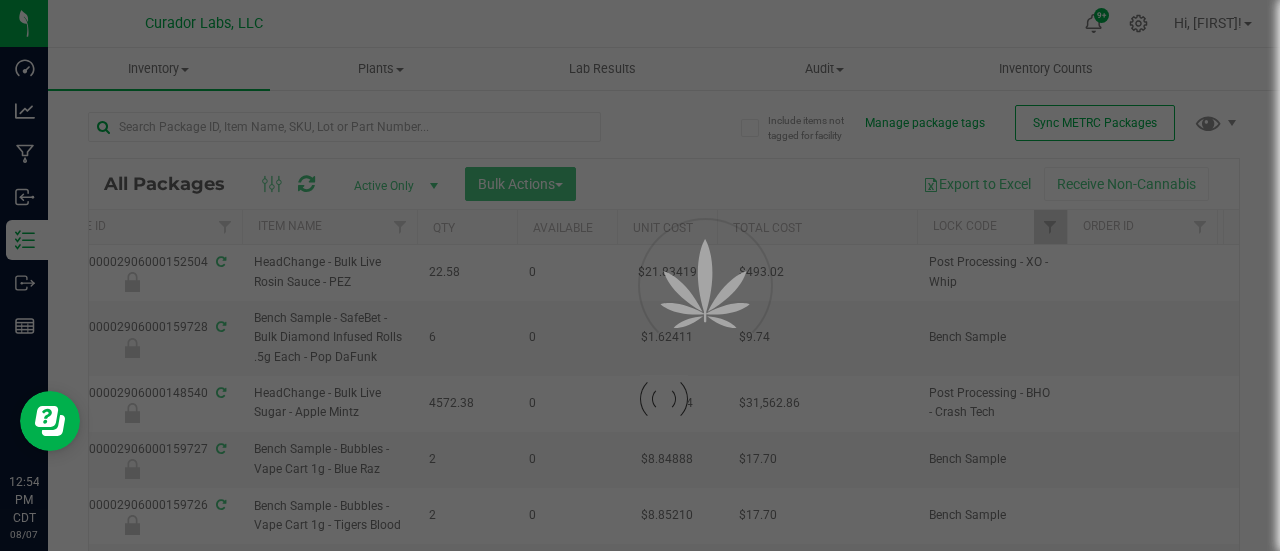 type on "2026-08-07" 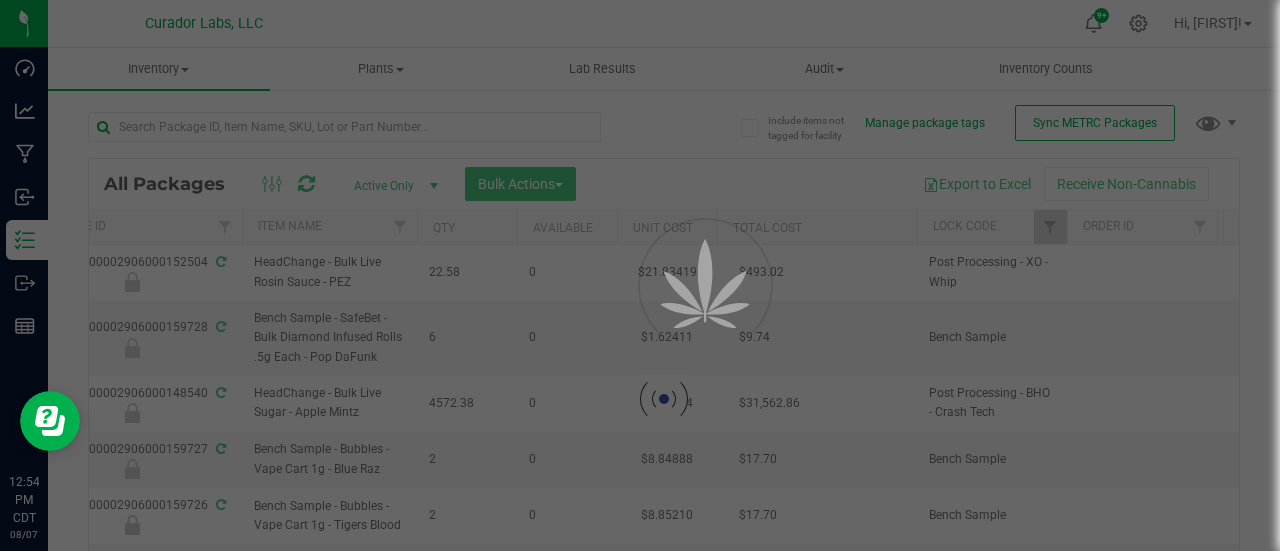 type on "2026-08-07" 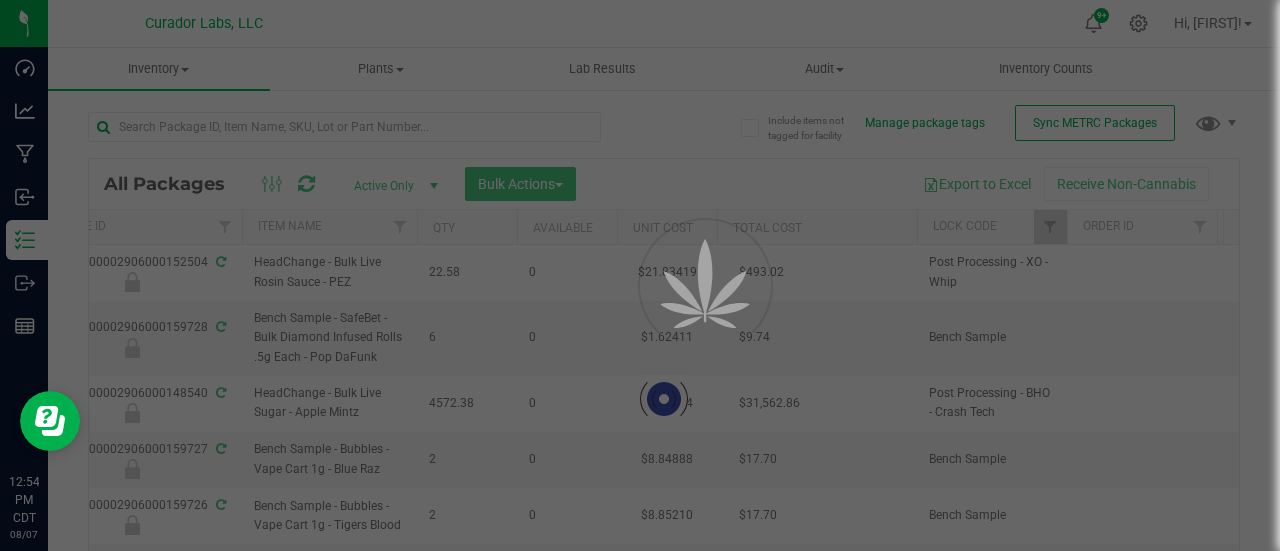 type on "2026-08-07" 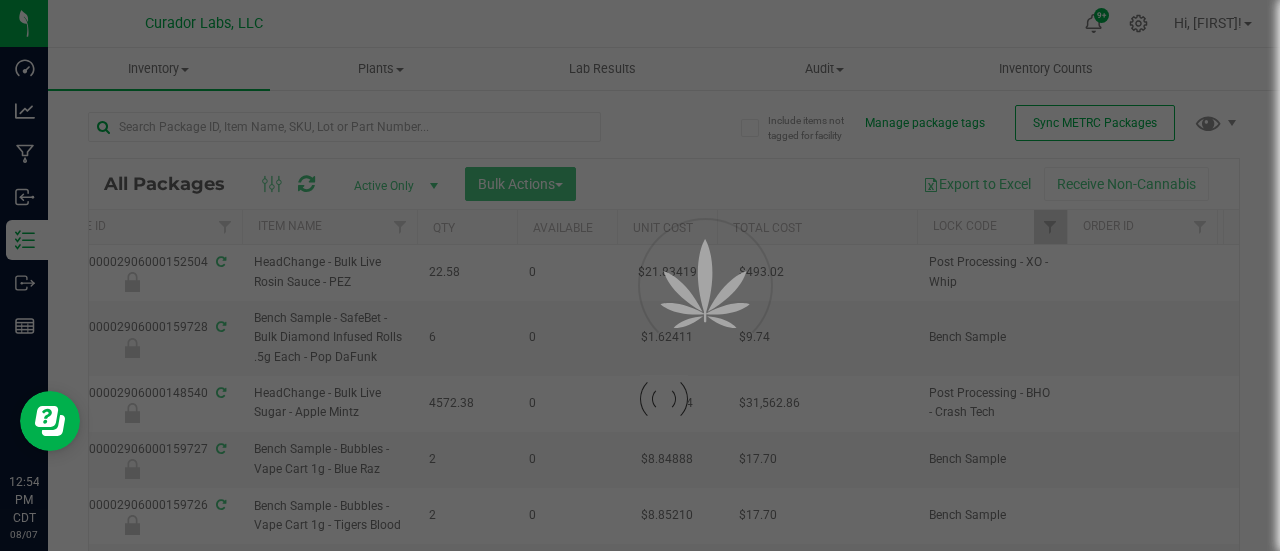 type on "2026-08-07" 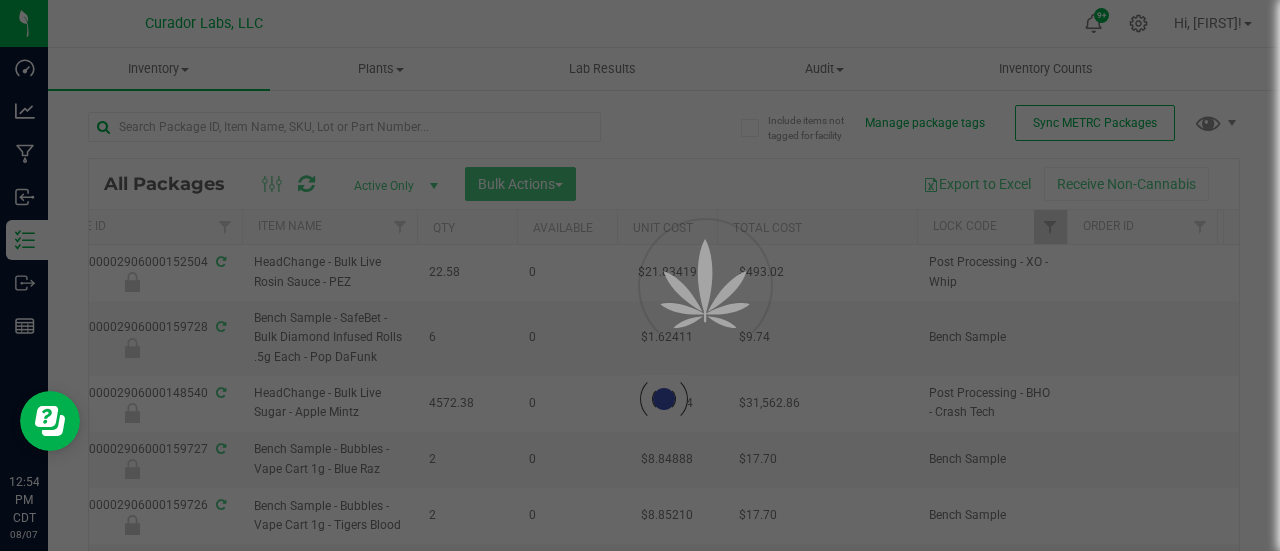 type on "2026-08-07" 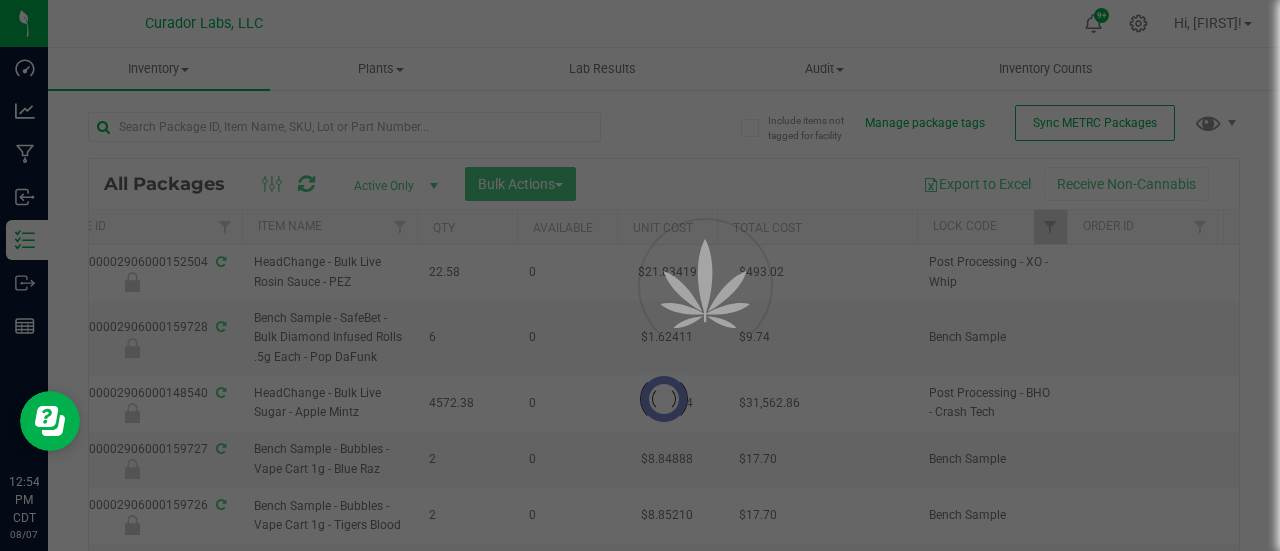 type on "2026-08-07" 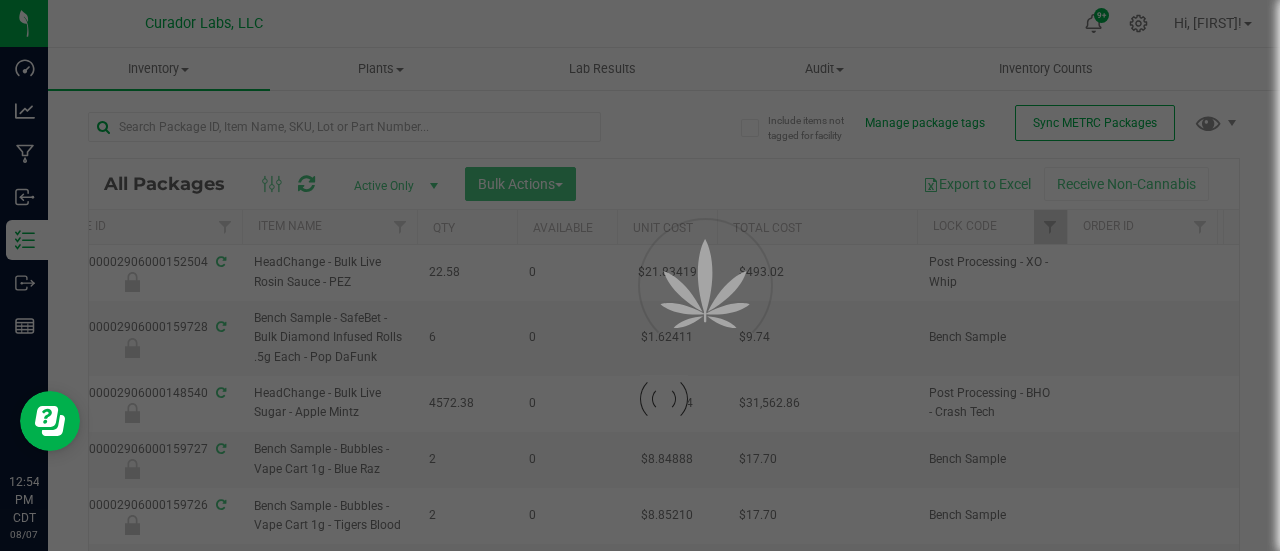type on "2026-08-07" 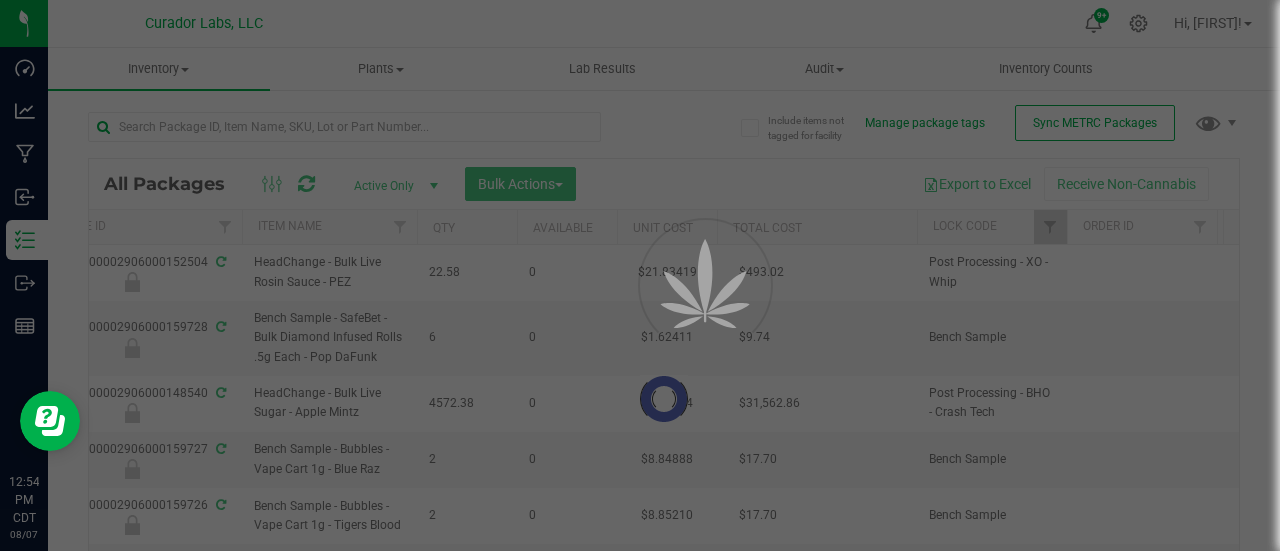 type on "2026-08-07" 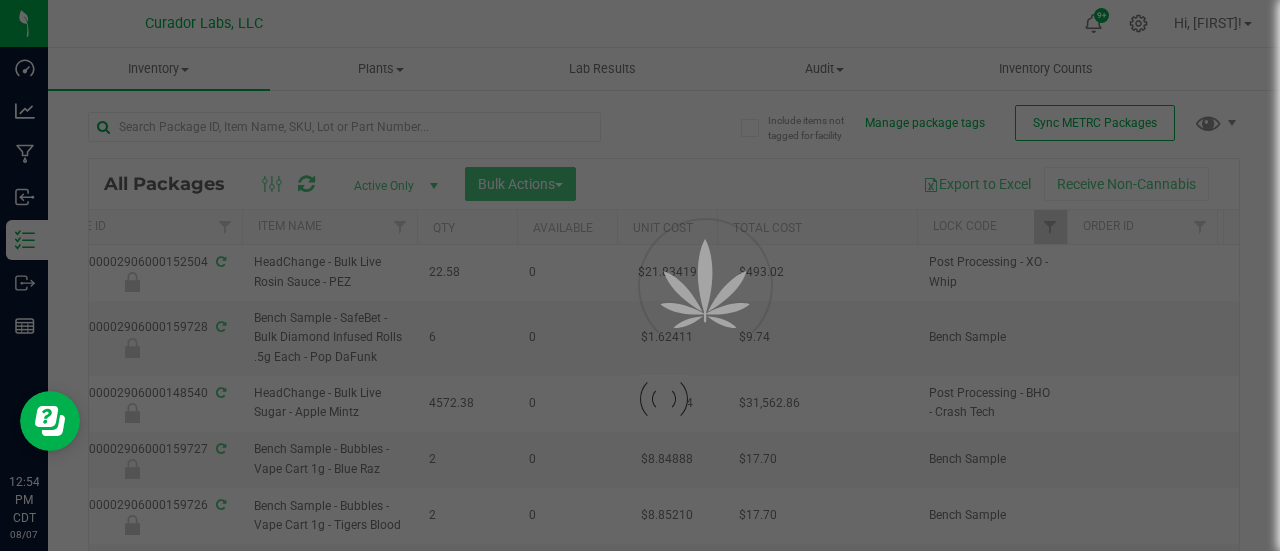 type on "2026-08-07" 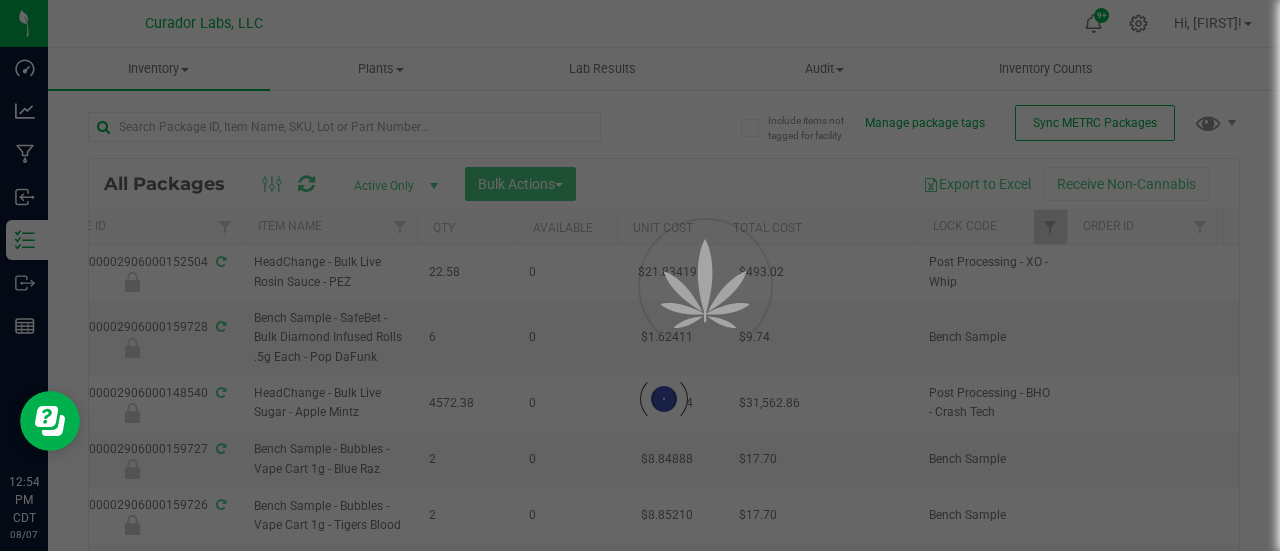 type on "2026-08-07" 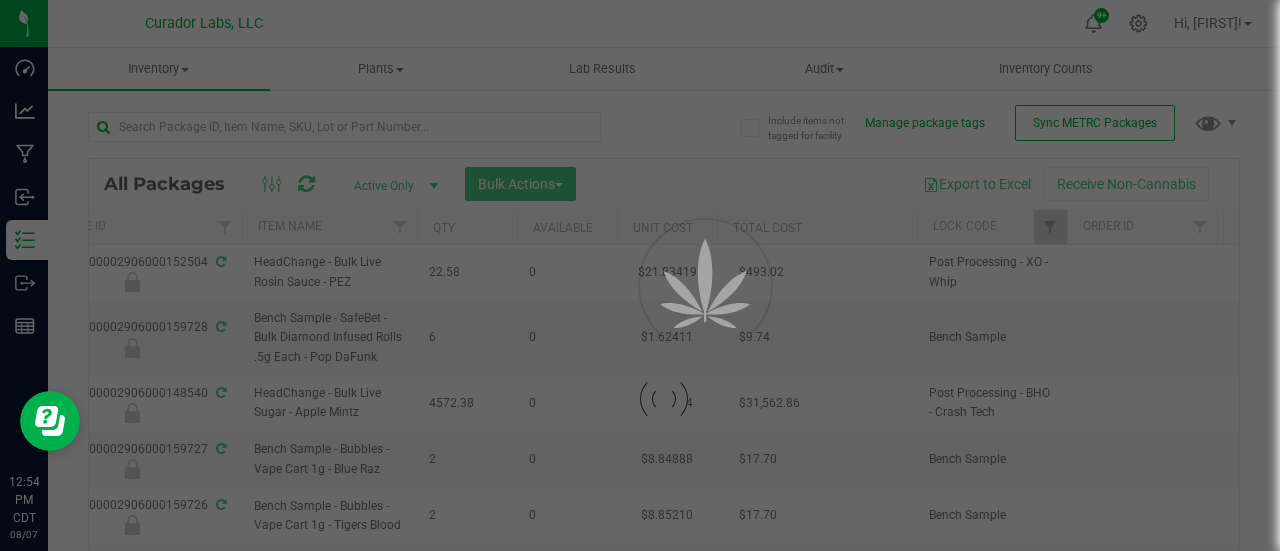 type on "2026-08-07" 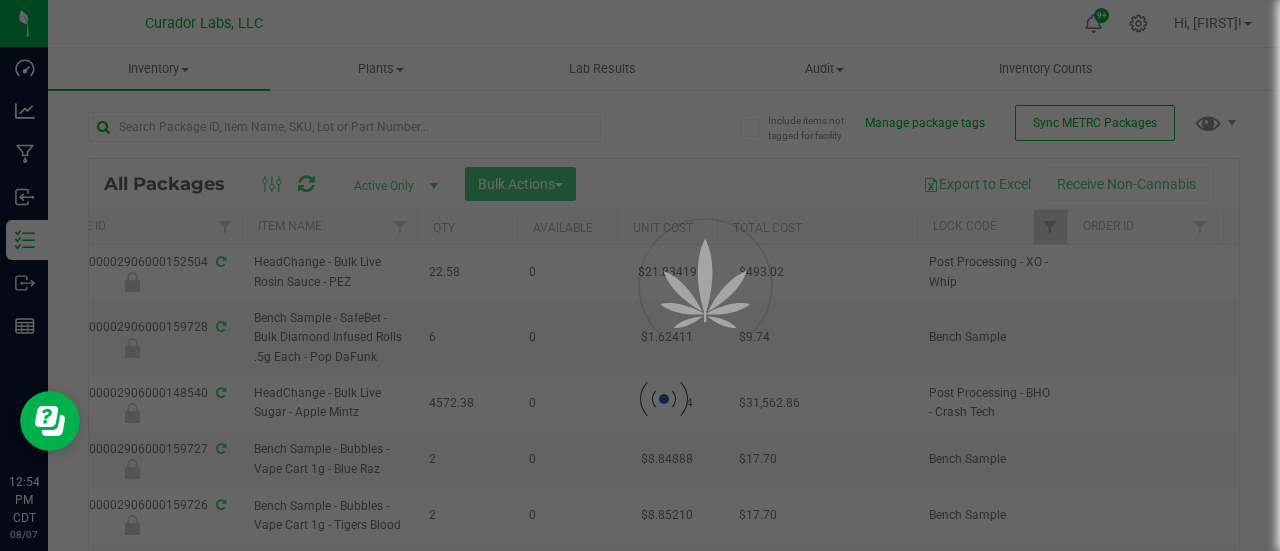 type on "2026-08-06" 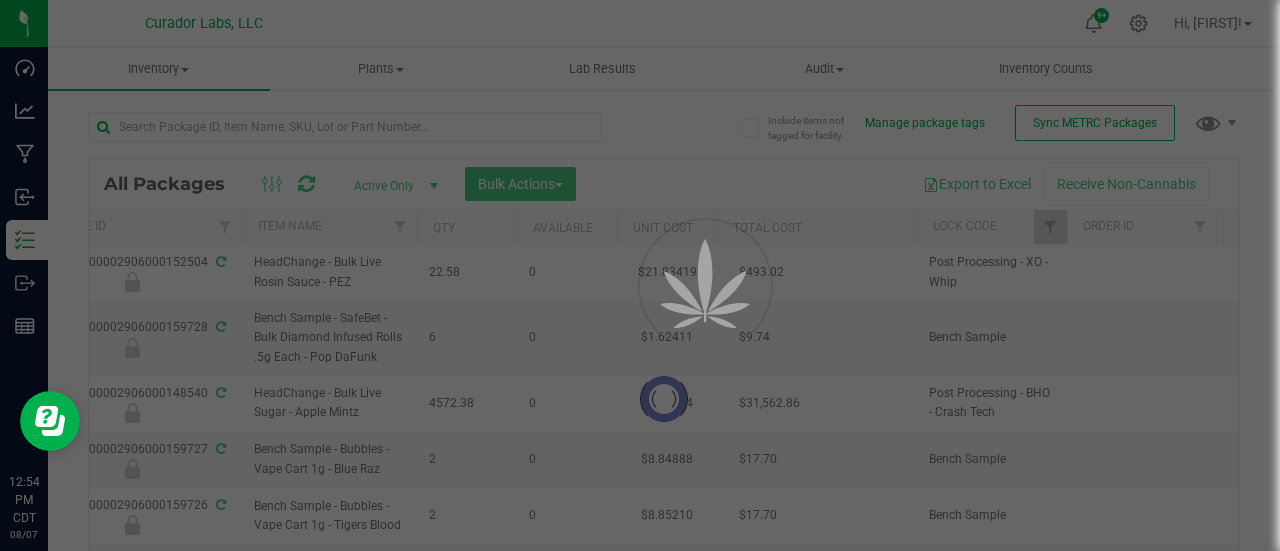 type on "2026-08-06" 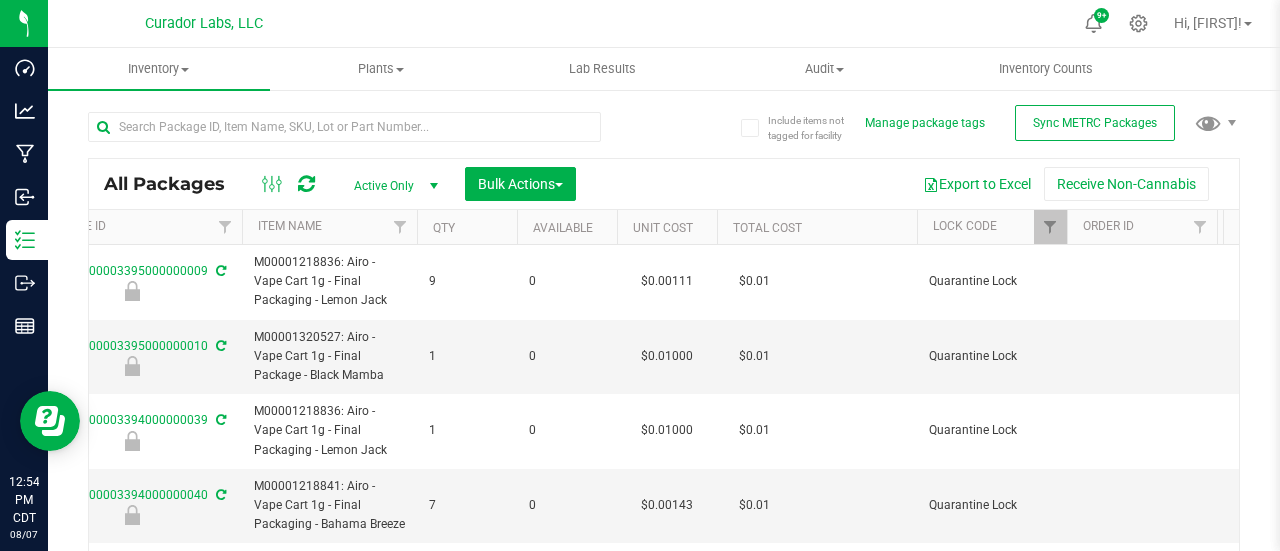 type on "2025-12-05" 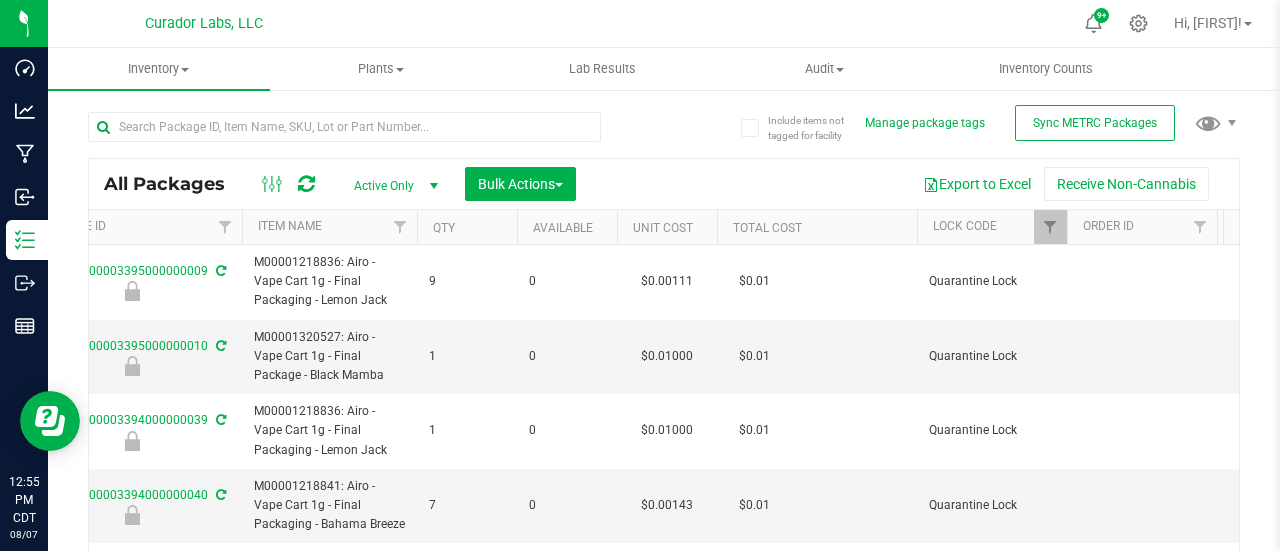 click on "All Packages
Active Only Active Only Lab Samples Locked All External Internal
Bulk Actions
Add to manufacturing run
Add to outbound order
Combine packages" at bounding box center (664, 367) 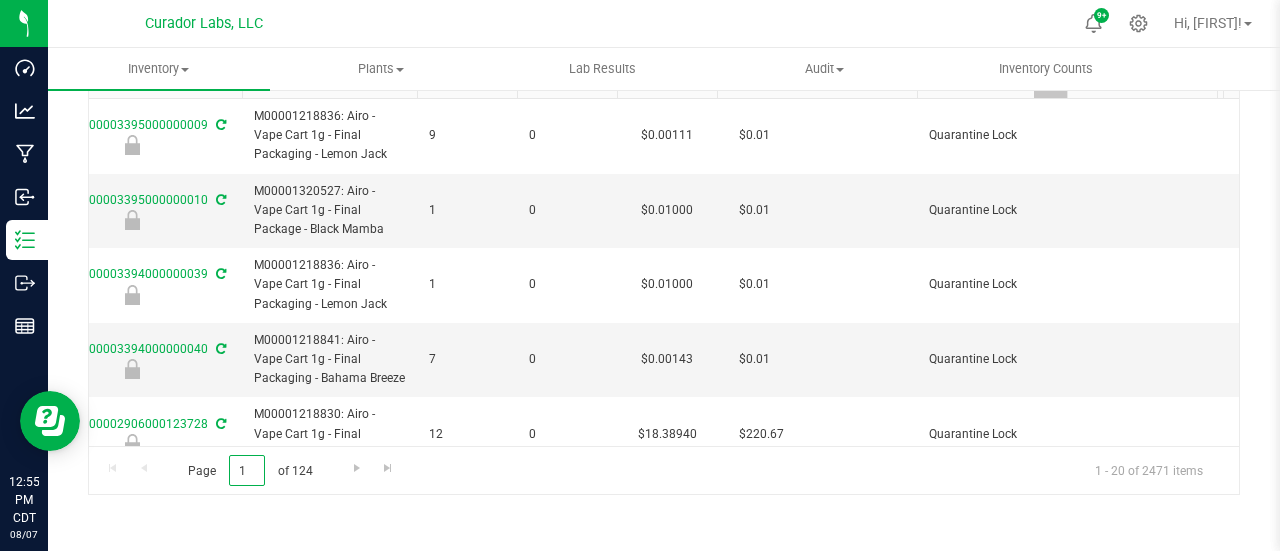 drag, startPoint x: 248, startPoint y: 464, endPoint x: 196, endPoint y: 461, distance: 52.086468 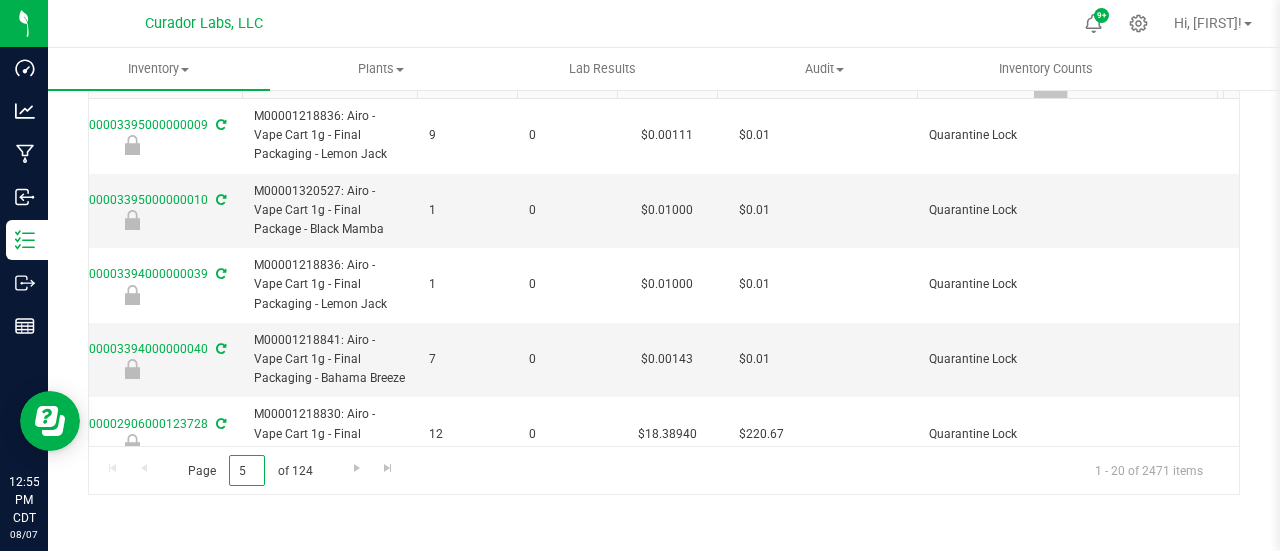 type on "5" 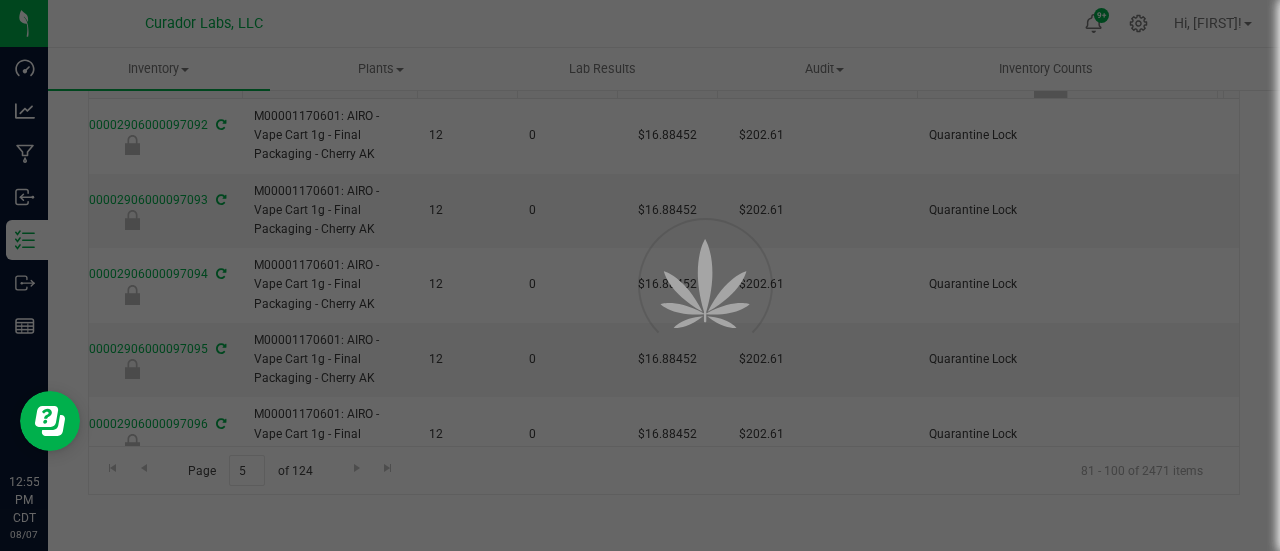 type on "2025-07-25" 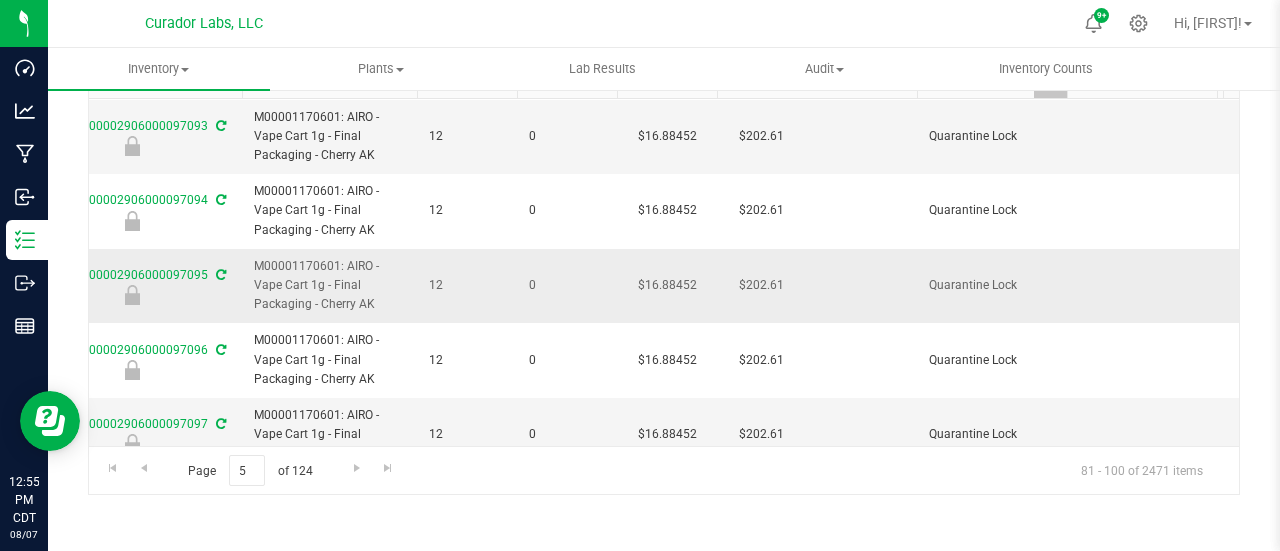 scroll, scrollTop: 82, scrollLeft: 287, axis: both 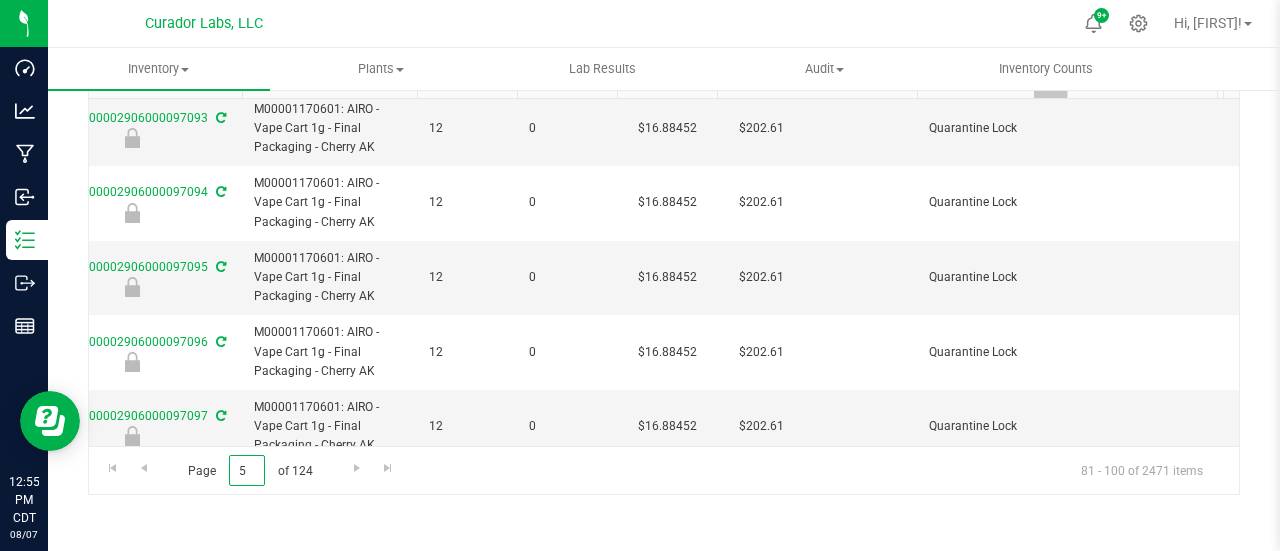 drag, startPoint x: 255, startPoint y: 467, endPoint x: 222, endPoint y: 466, distance: 33.01515 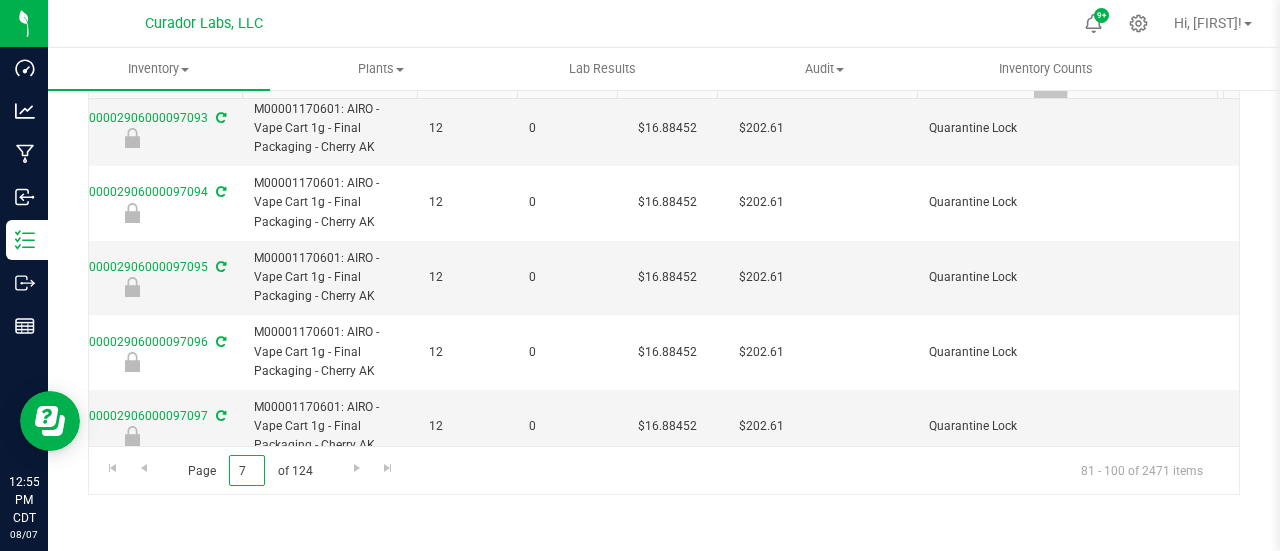 type on "7" 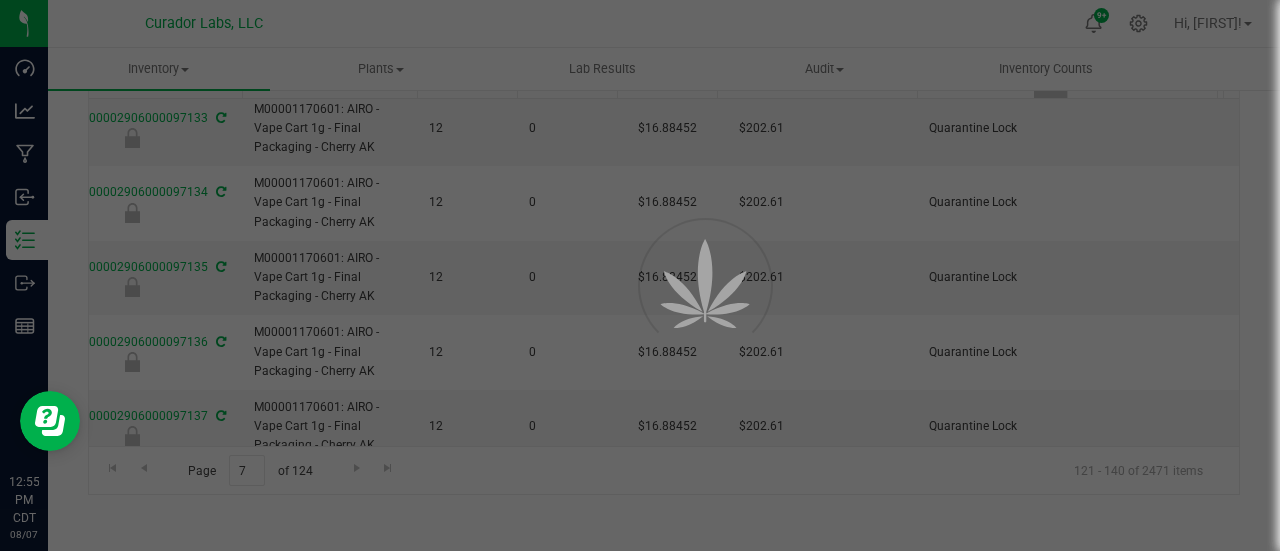 type on "2025-07-25" 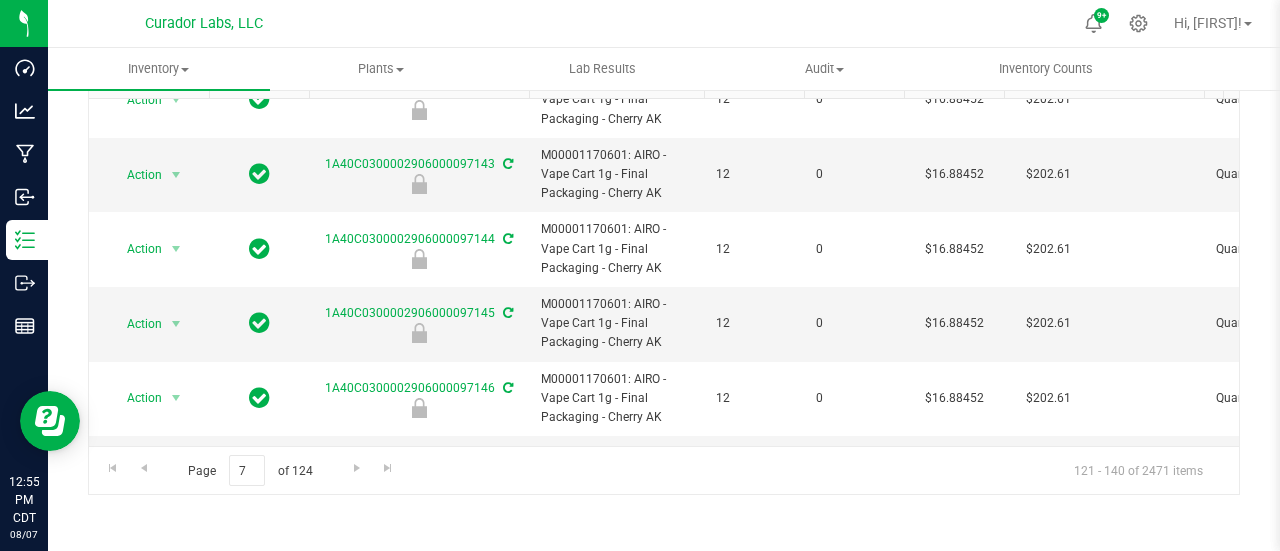 scroll, scrollTop: 1152, scrollLeft: 0, axis: vertical 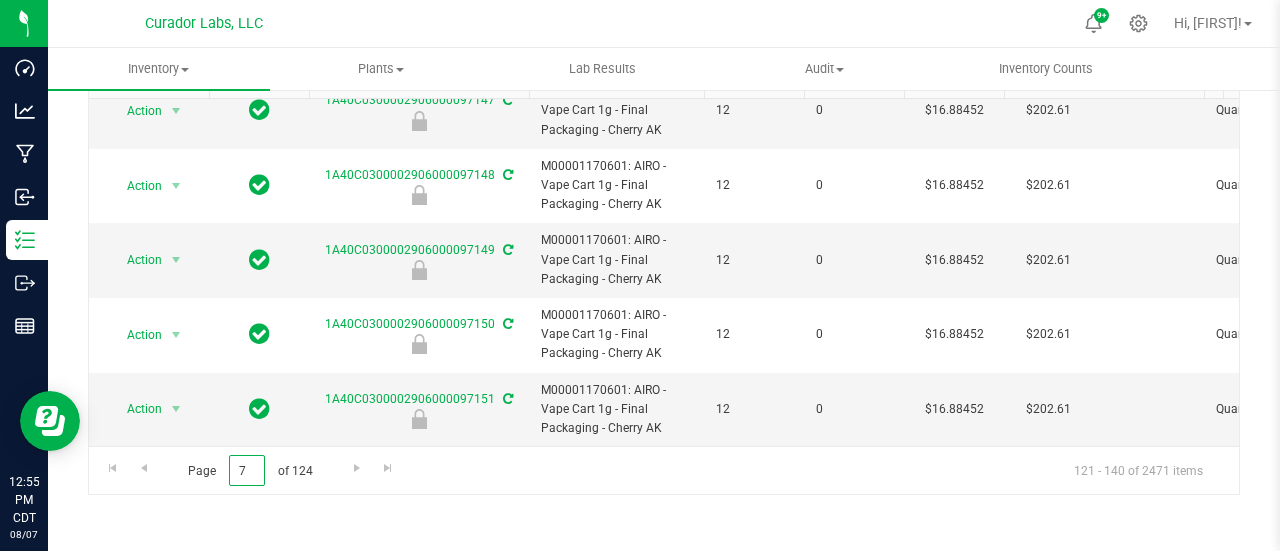 click on "7" at bounding box center (247, 470) 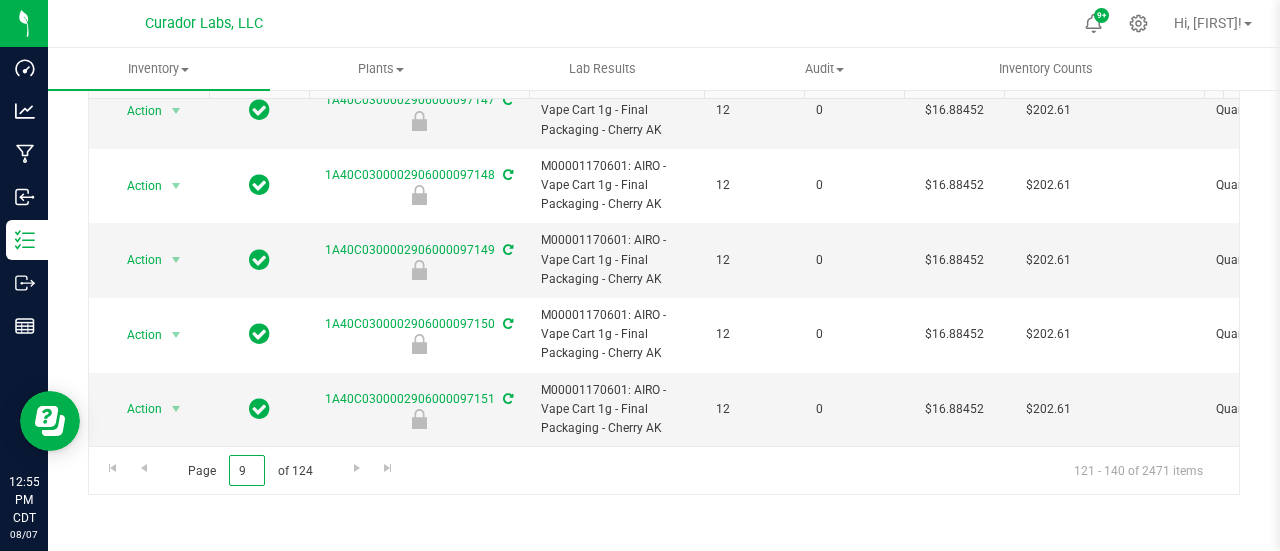 type on "9" 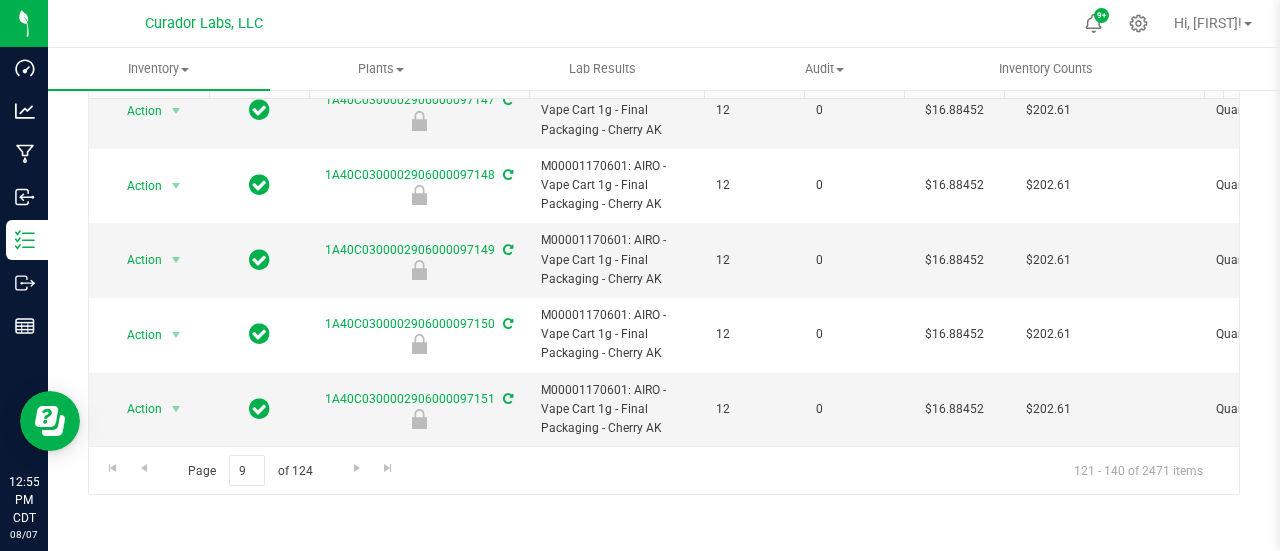 click on "Include items not tagged for facility
Manage package tags
Sync METRC Packages
All Packages
Active Only Active Only Lab Samples Locked All External Internal
Bulk Actions
Add to manufacturing run" at bounding box center [664, 239] 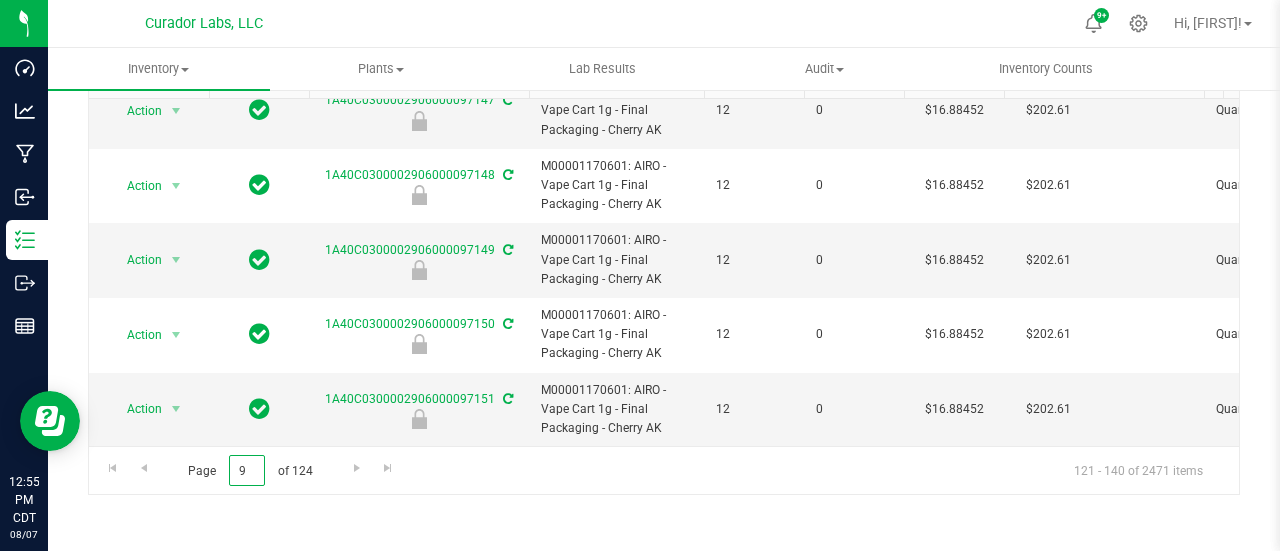 click on "9" at bounding box center (247, 470) 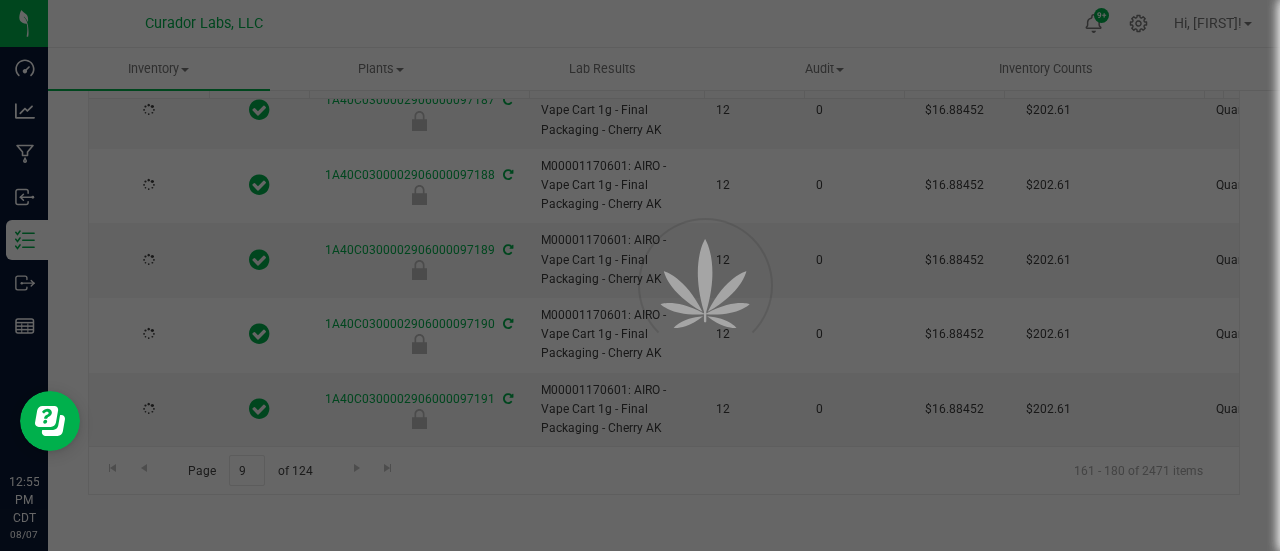 type on "2025-07-25" 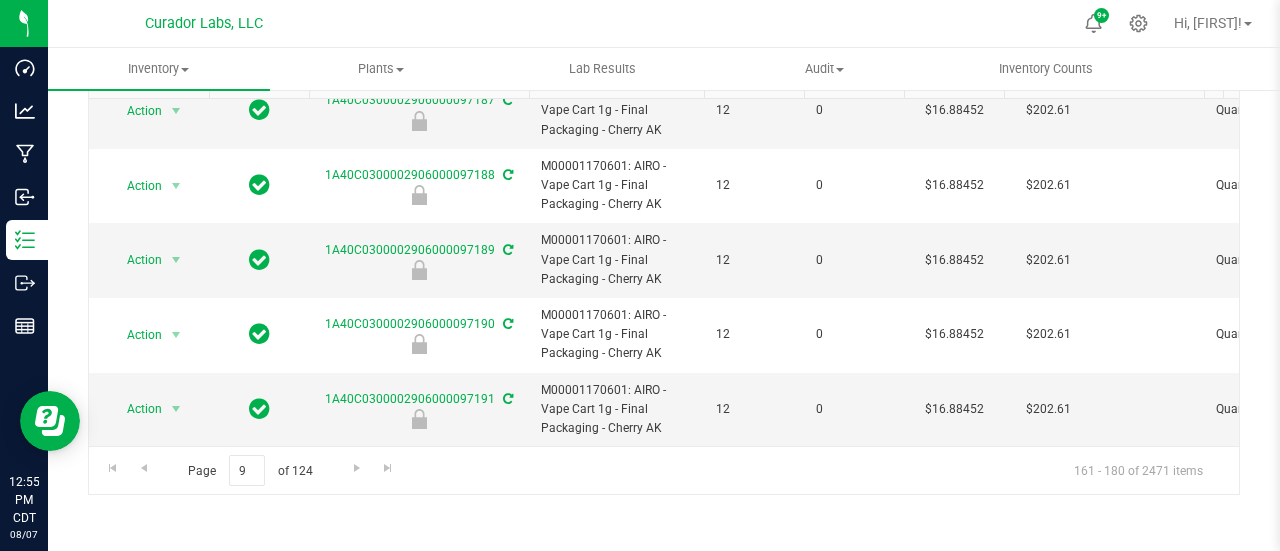 scroll, scrollTop: 0, scrollLeft: 0, axis: both 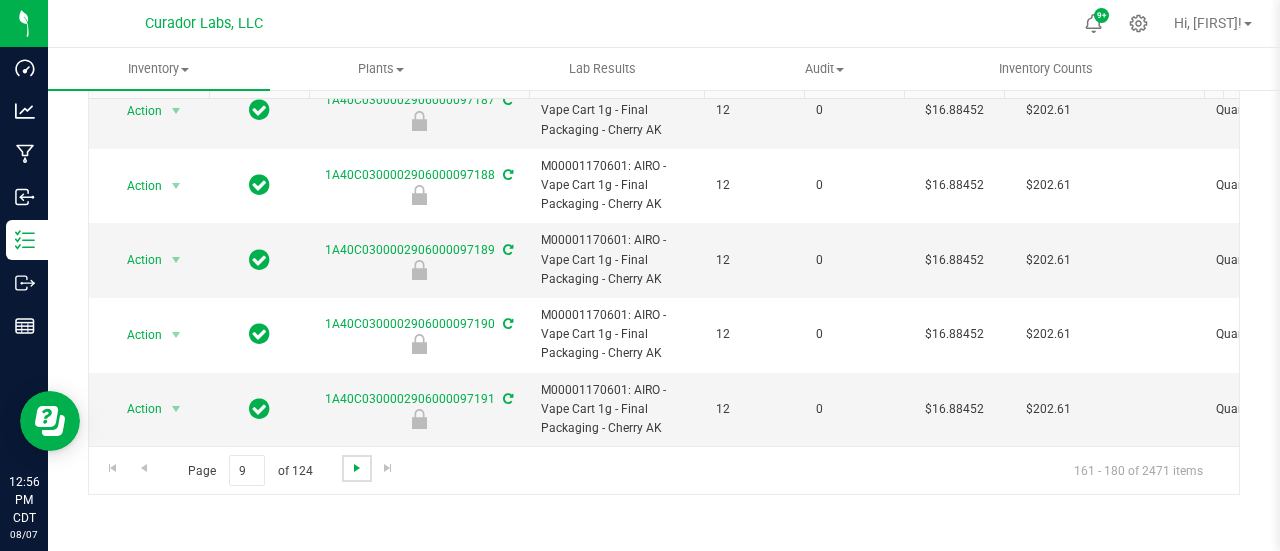 click at bounding box center [357, 468] 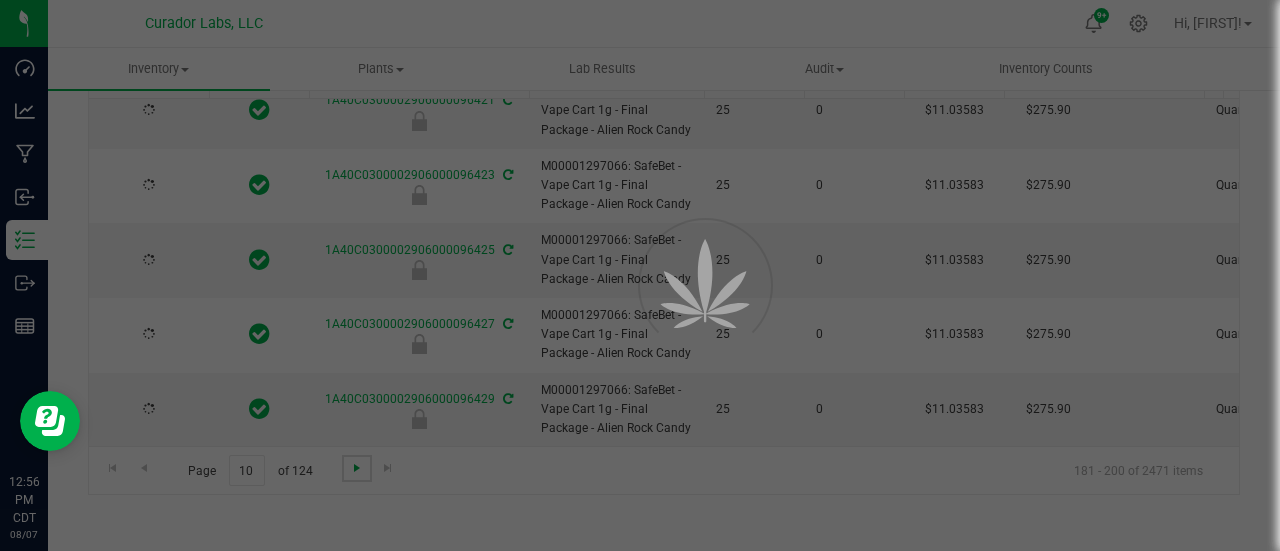 type on "2025-07-25" 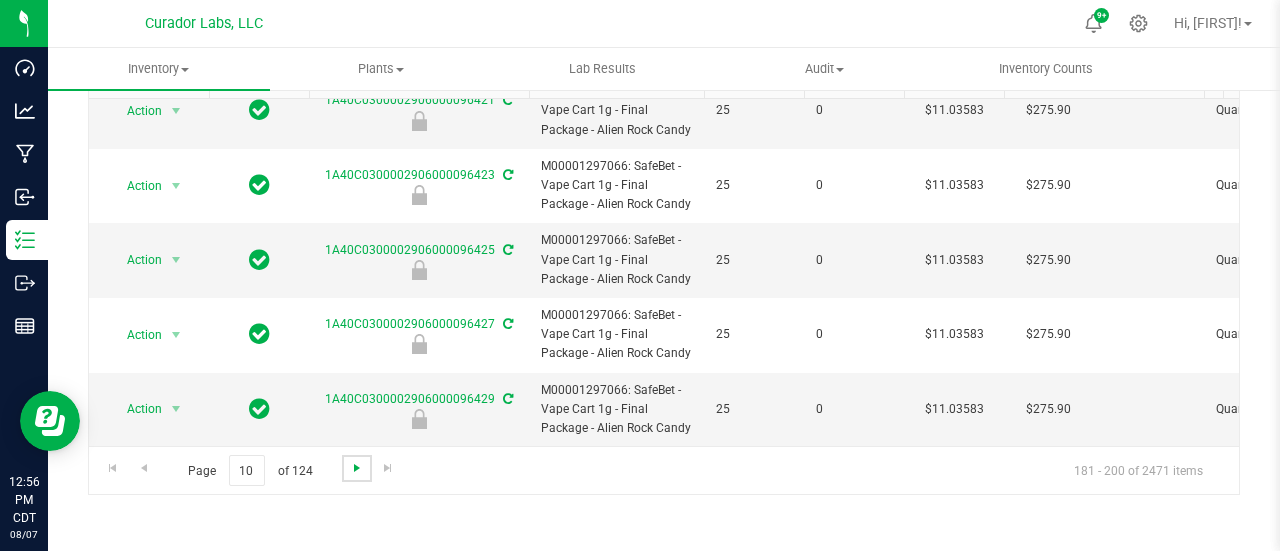 scroll, scrollTop: 0, scrollLeft: 0, axis: both 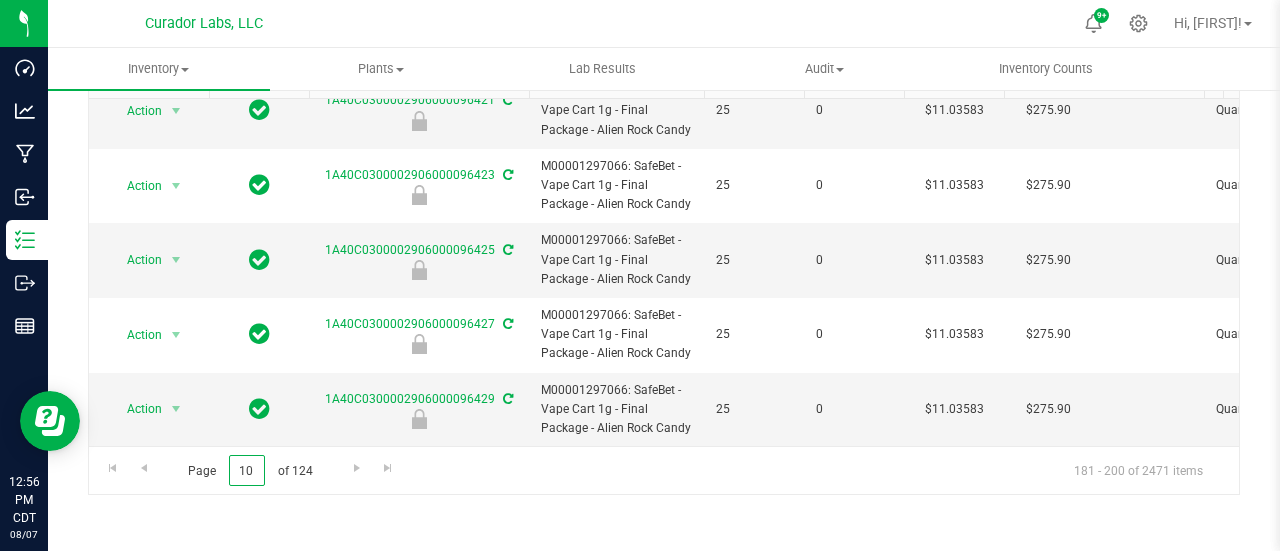 click on "10" at bounding box center (247, 470) 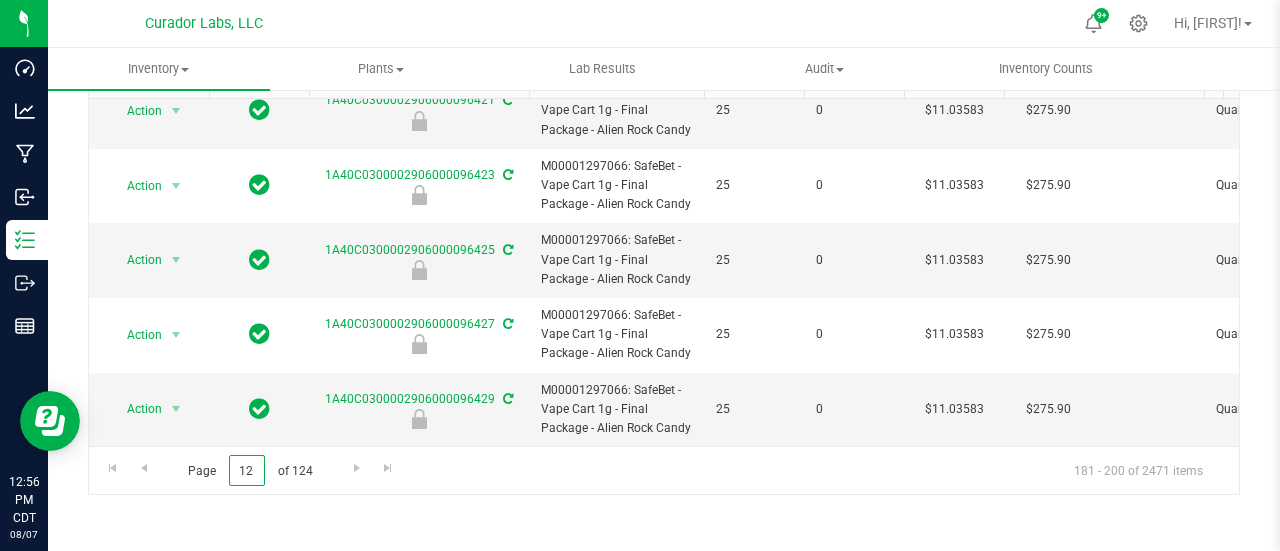 type on "12" 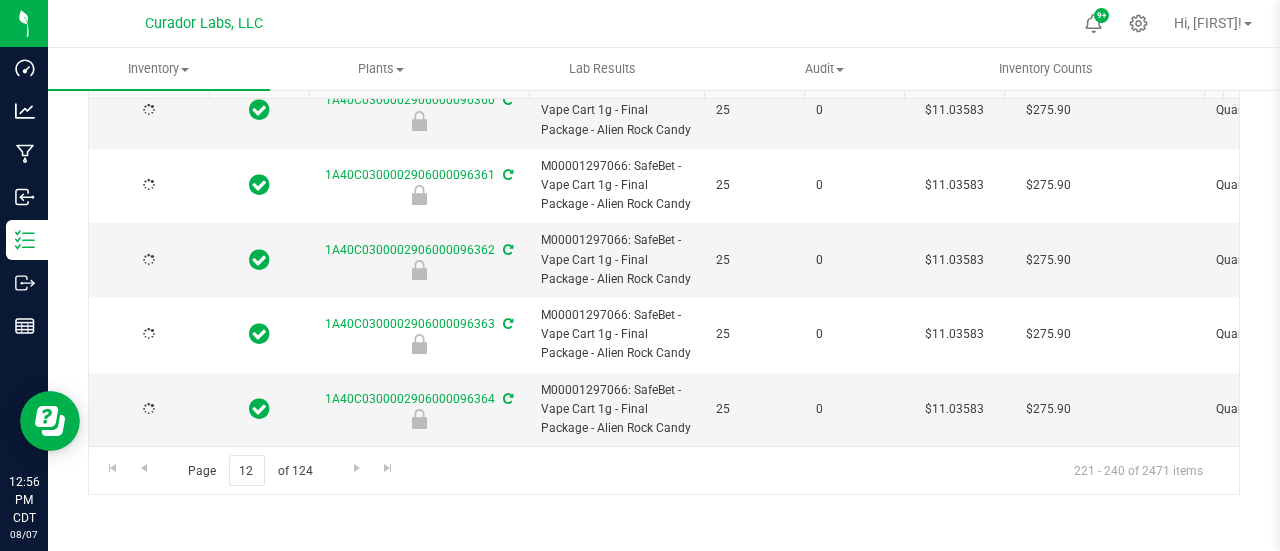 scroll, scrollTop: 0, scrollLeft: 0, axis: both 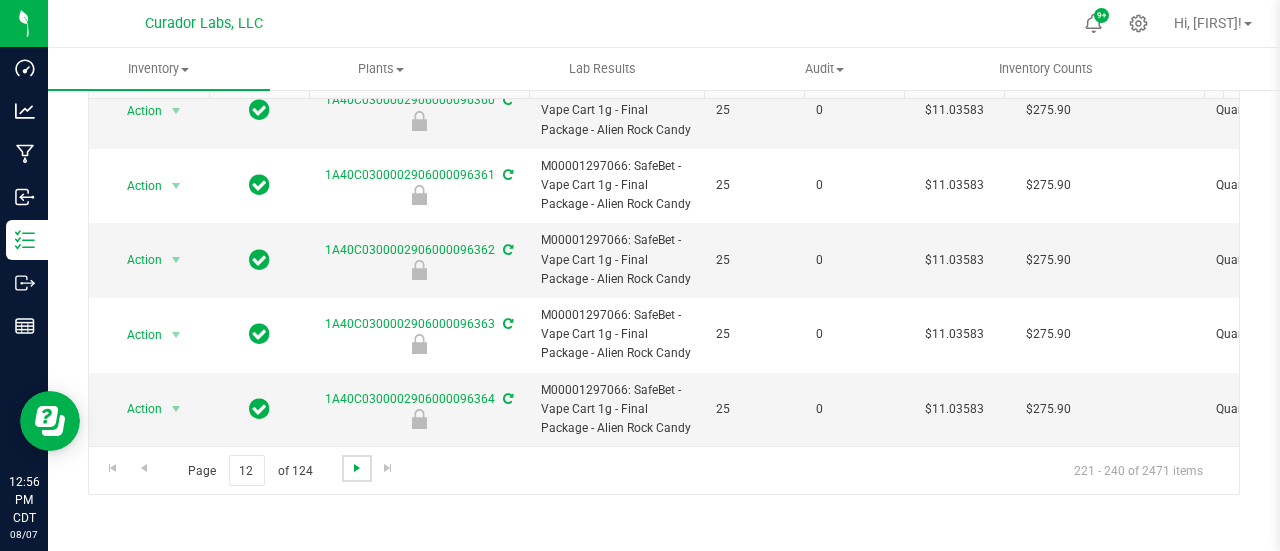 click at bounding box center [357, 468] 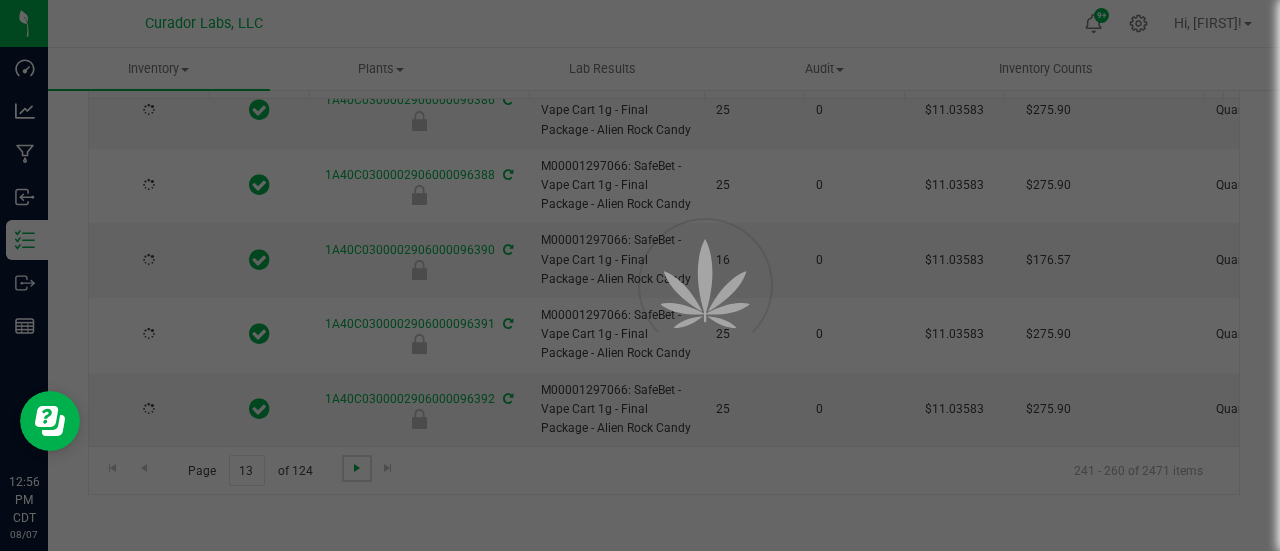 type on "2025-06-11" 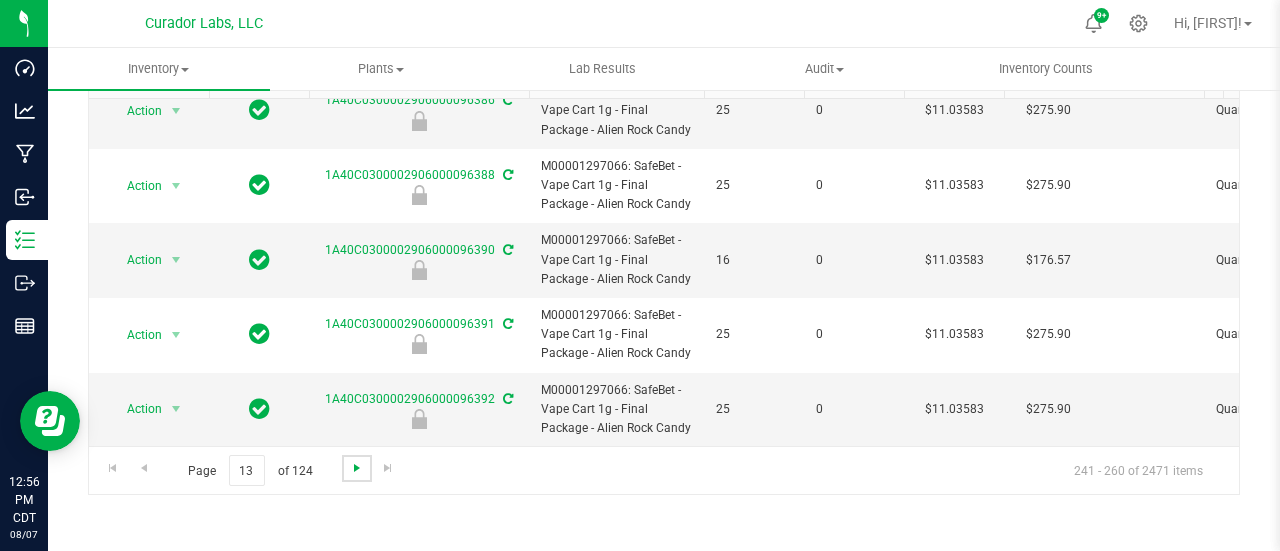 scroll, scrollTop: 0, scrollLeft: 0, axis: both 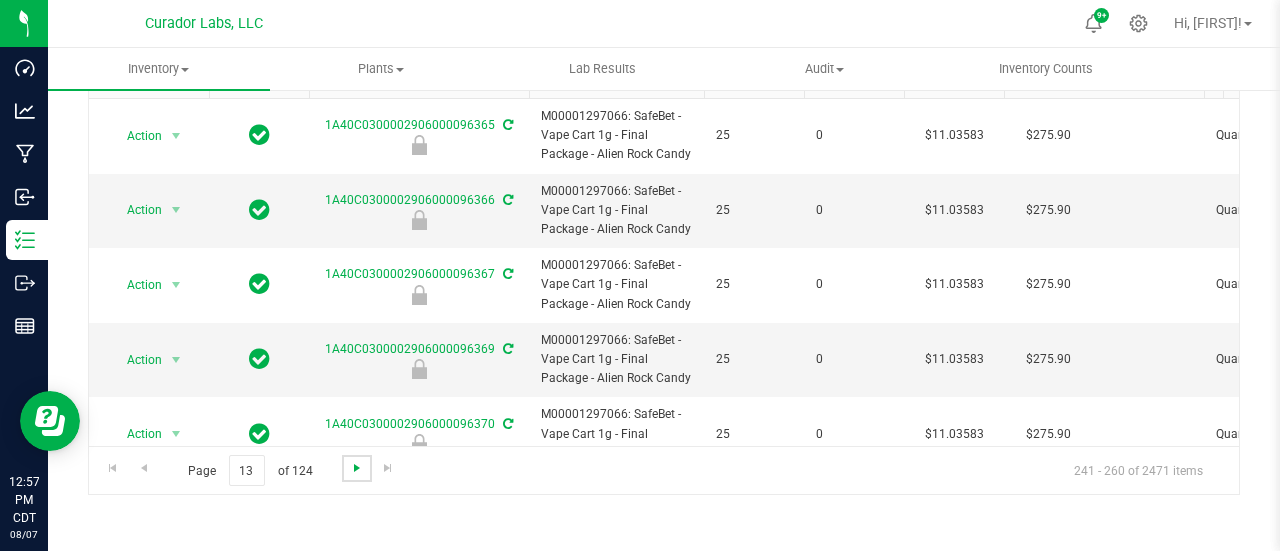 click at bounding box center [357, 468] 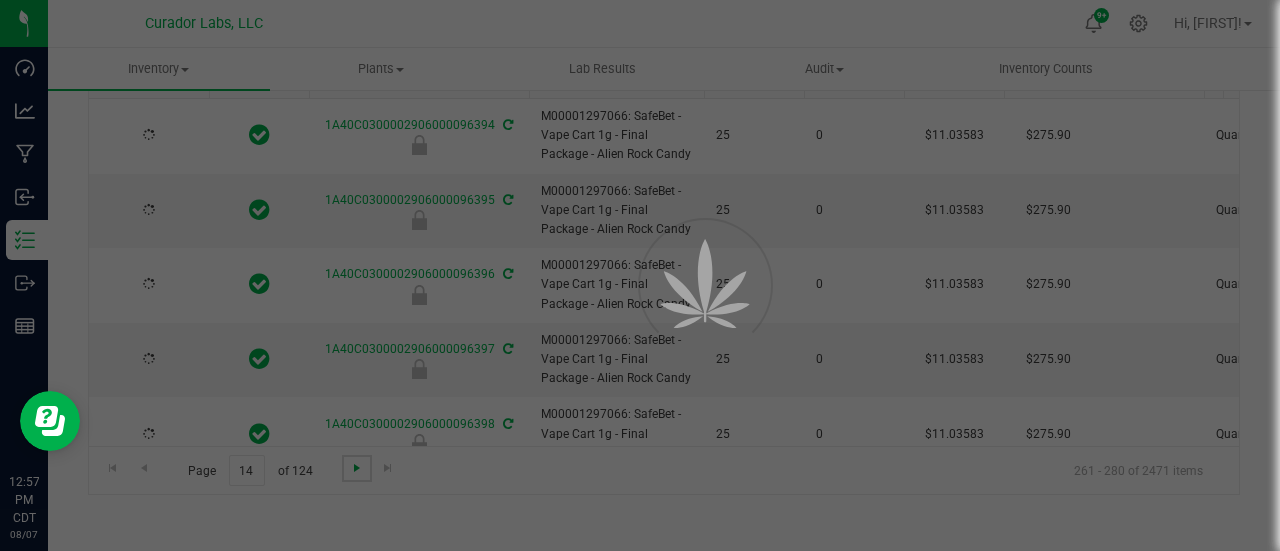 type on "2025-06-11" 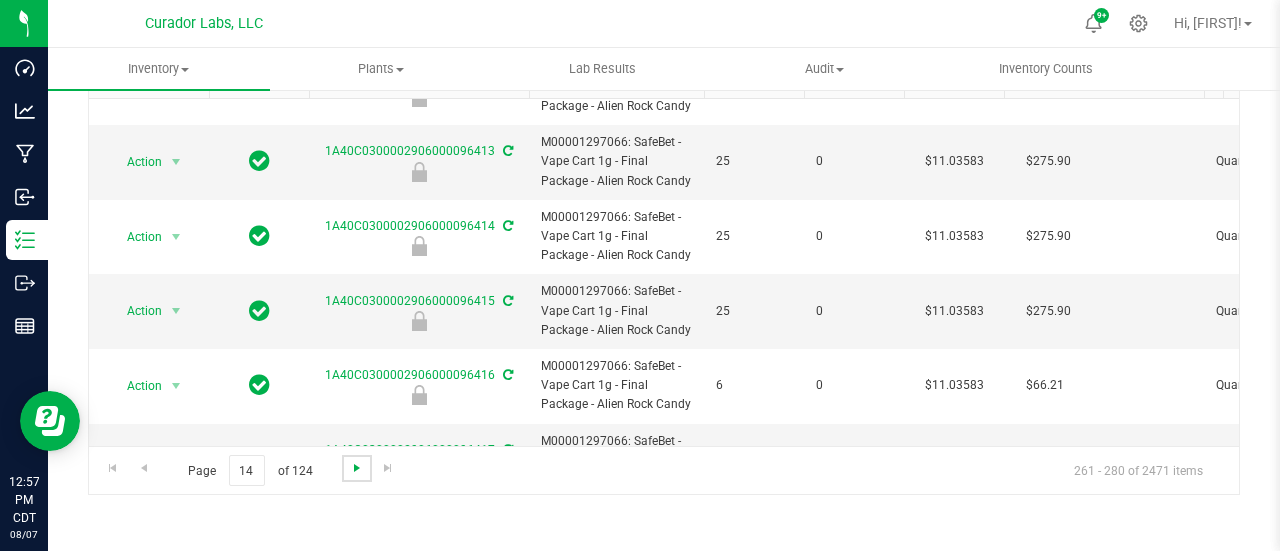 scroll, scrollTop: 1152, scrollLeft: 0, axis: vertical 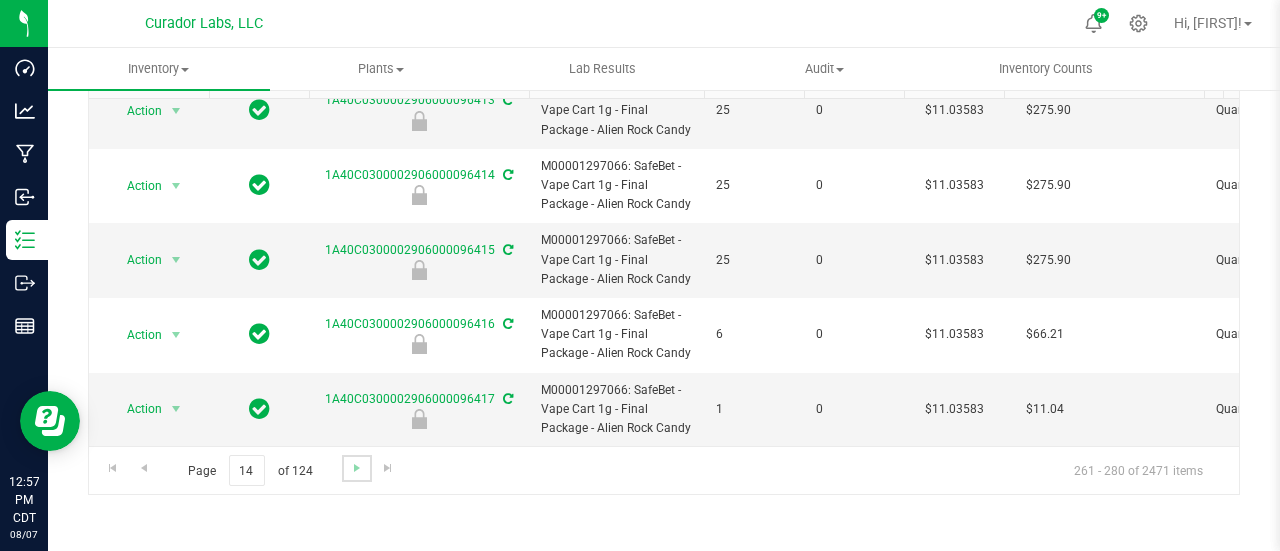 click at bounding box center (356, 468) 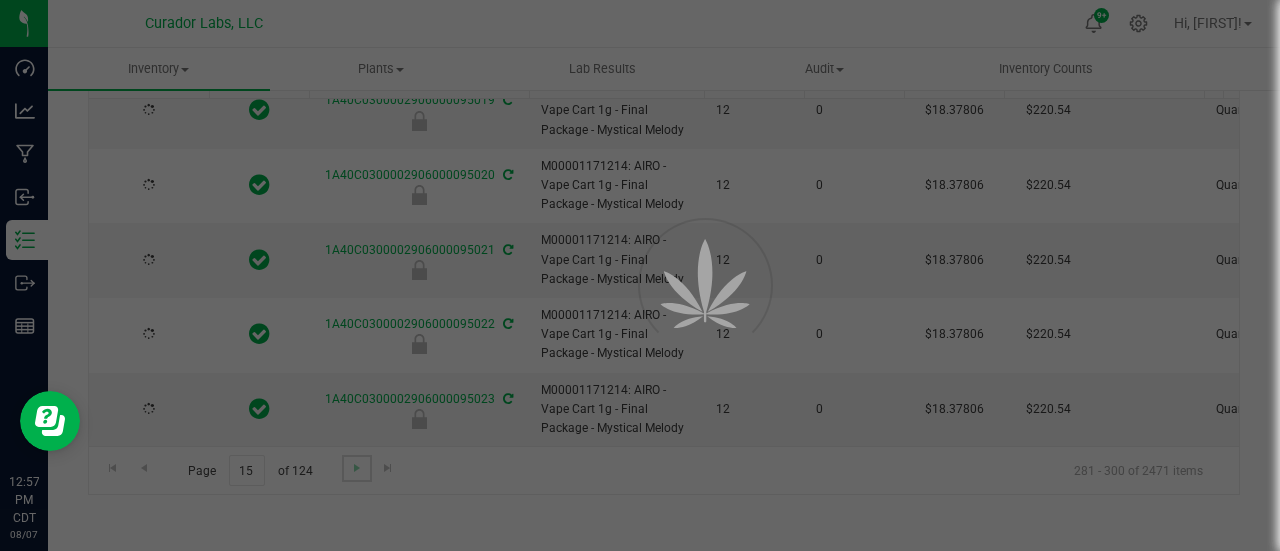 type on "2025-06-11" 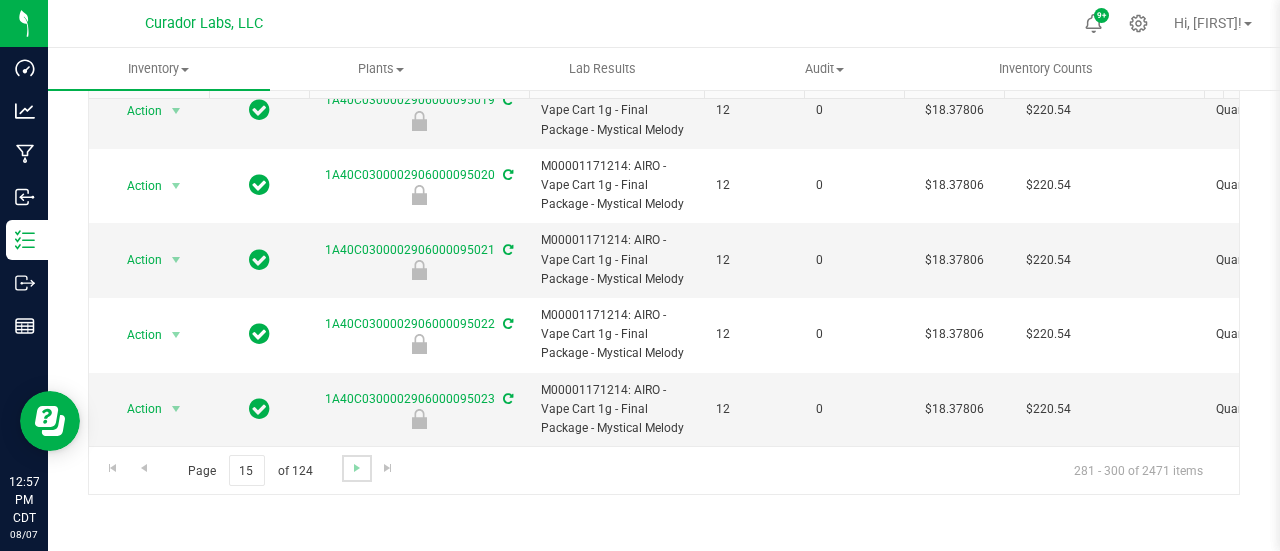 scroll, scrollTop: 0, scrollLeft: 0, axis: both 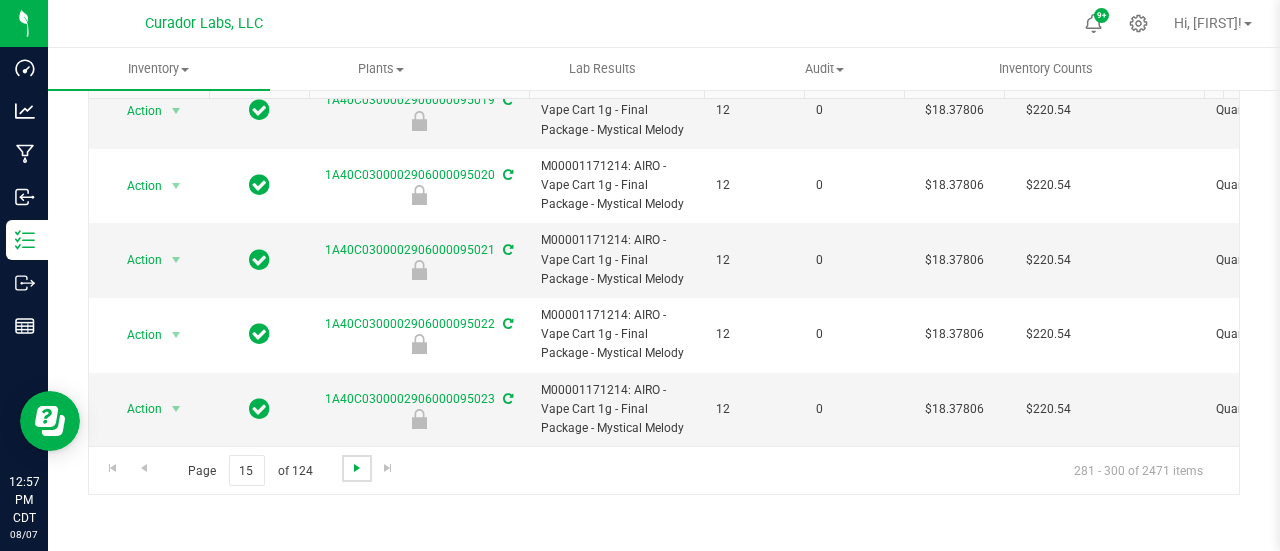 click at bounding box center [357, 468] 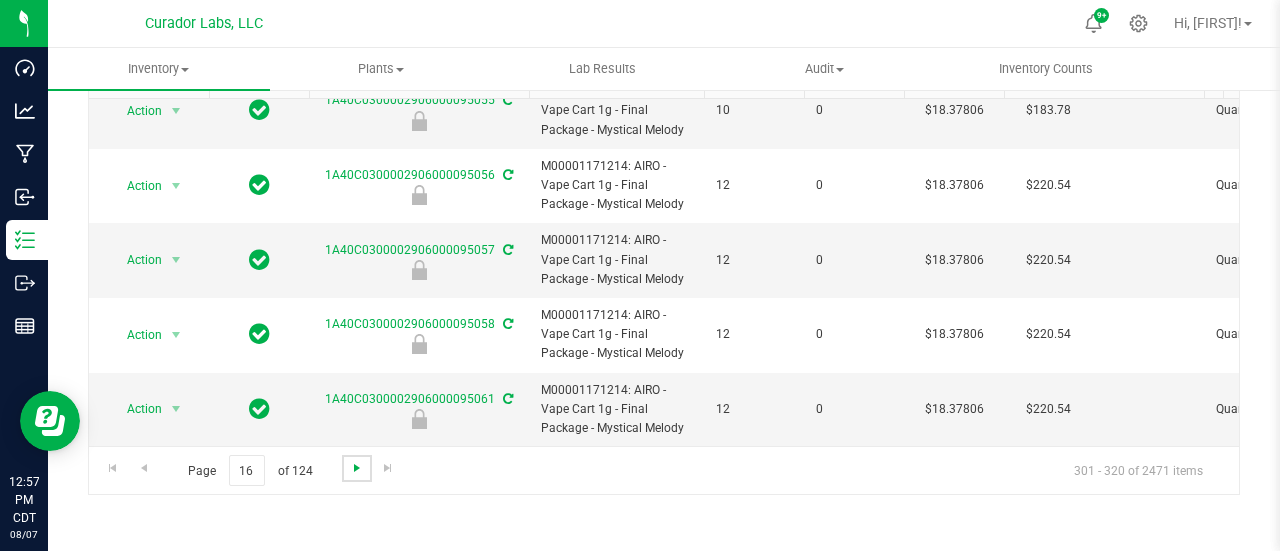 scroll, scrollTop: 0, scrollLeft: 0, axis: both 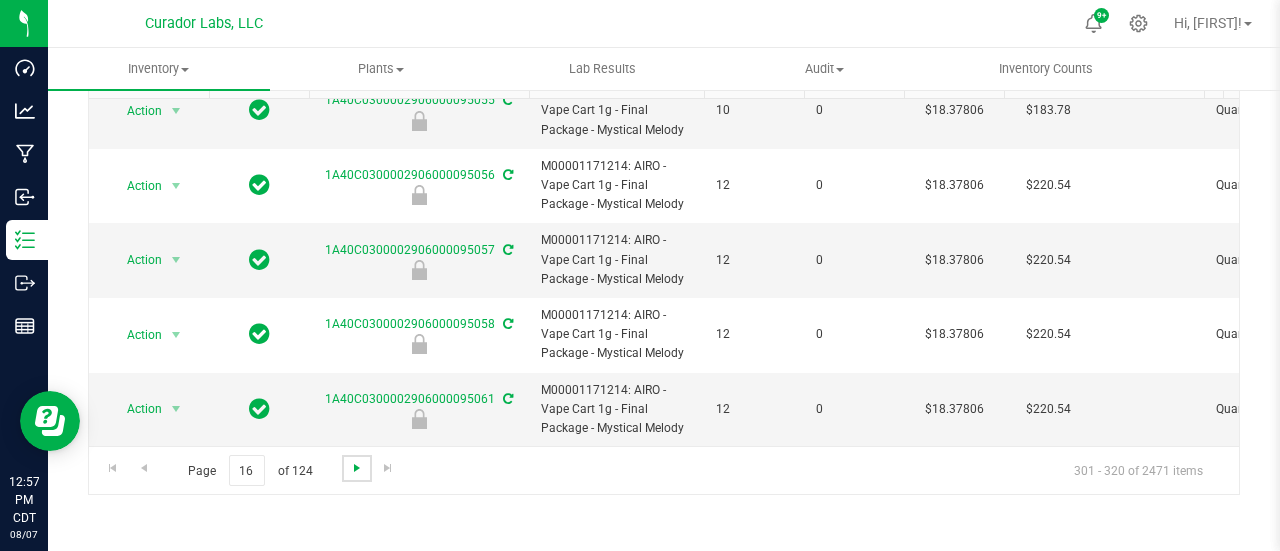 click at bounding box center (357, 468) 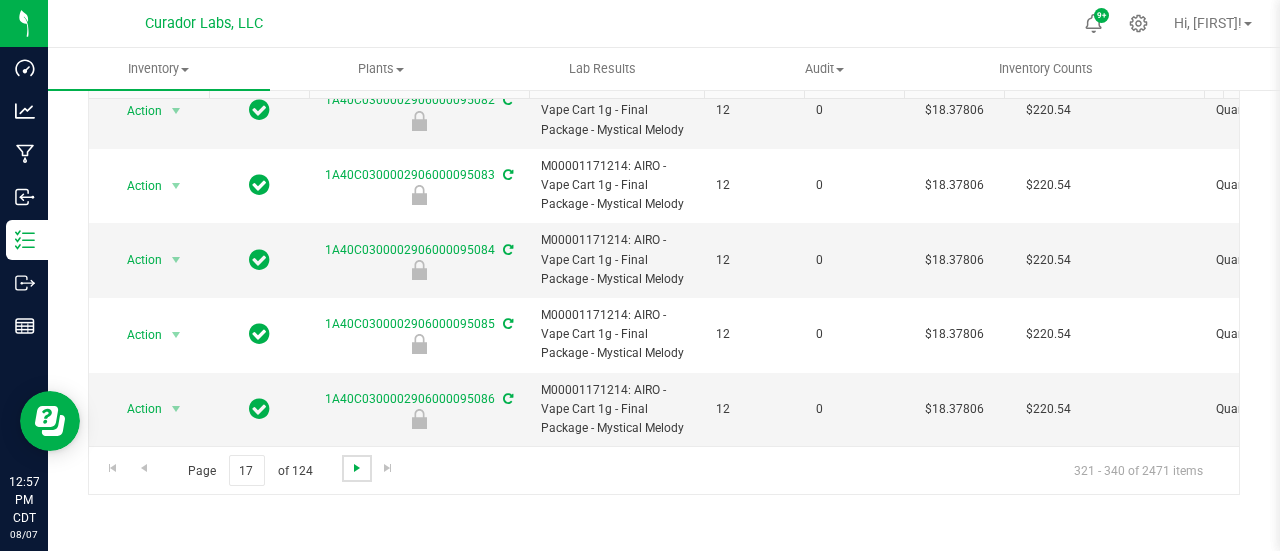 scroll, scrollTop: 0, scrollLeft: 0, axis: both 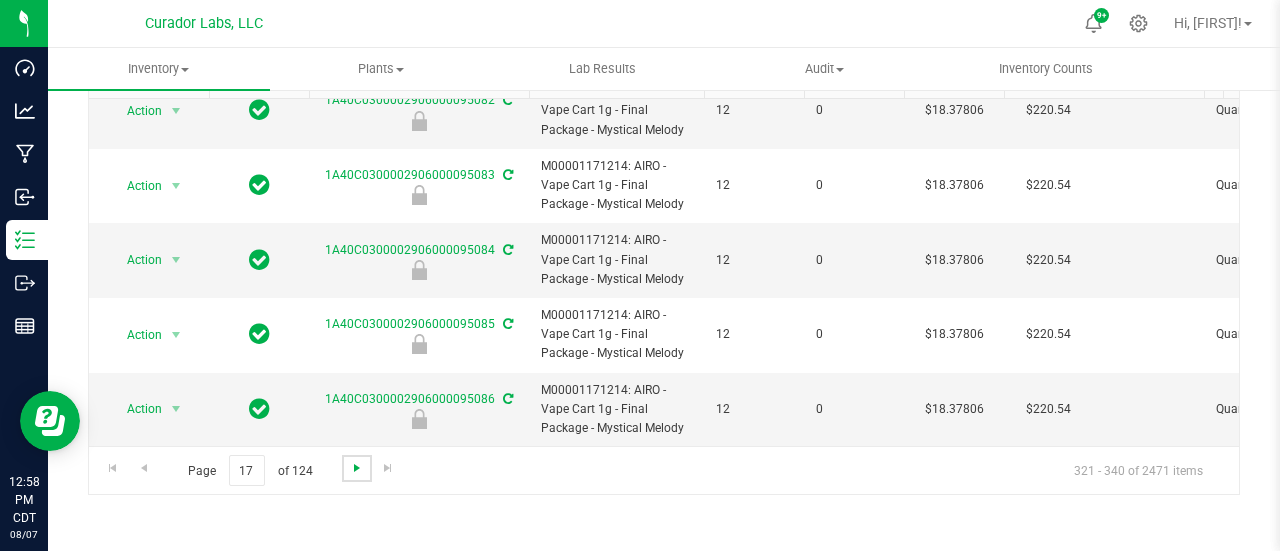 click at bounding box center (357, 468) 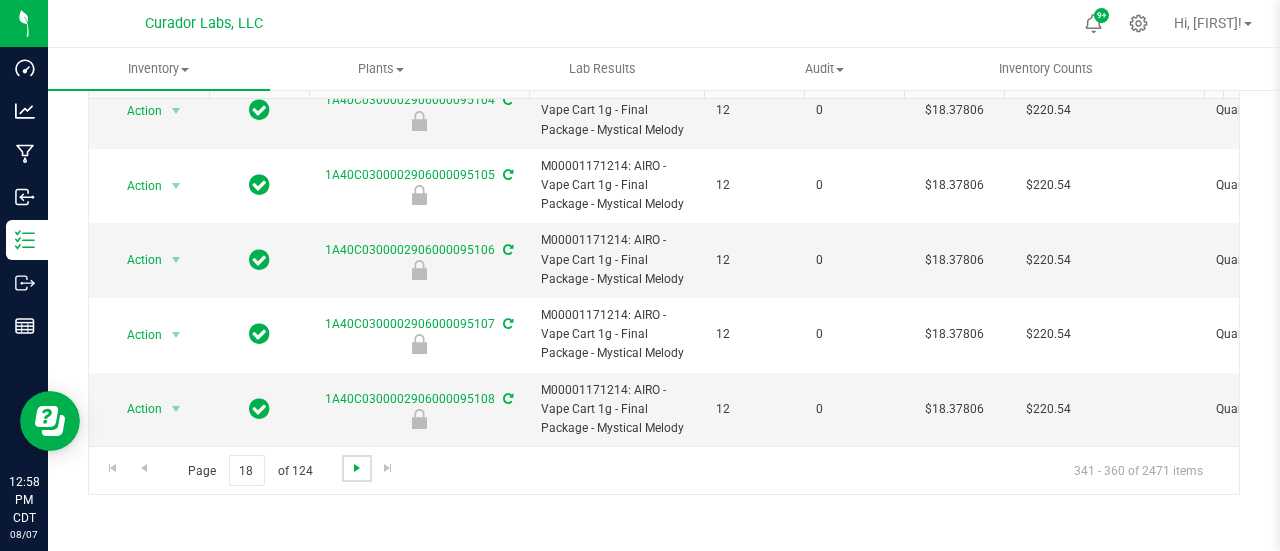 scroll, scrollTop: 0, scrollLeft: 0, axis: both 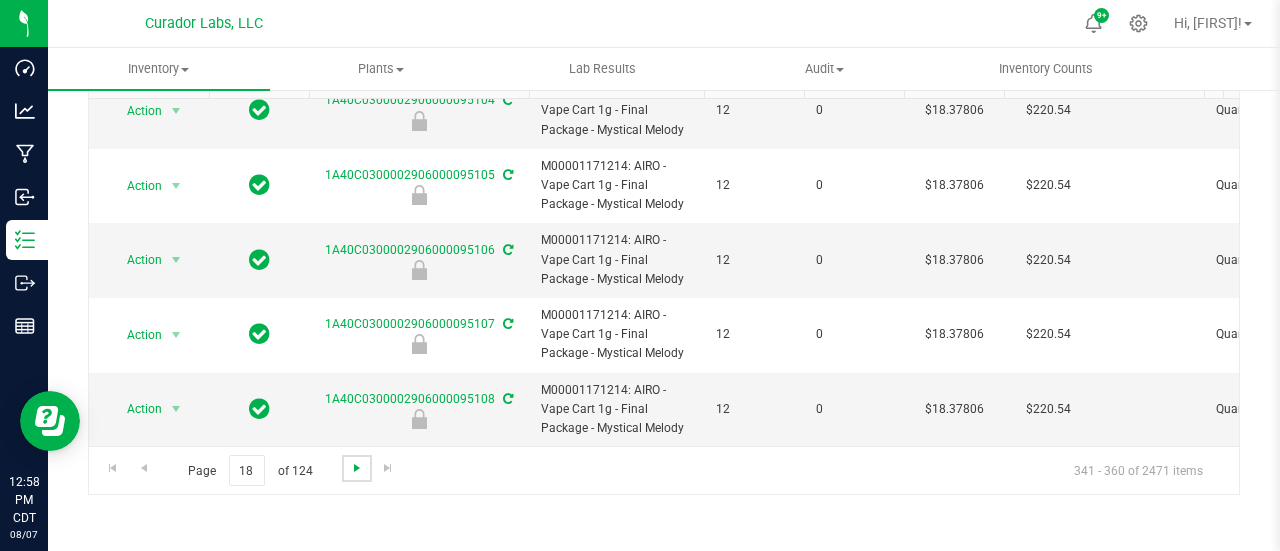 click at bounding box center (357, 468) 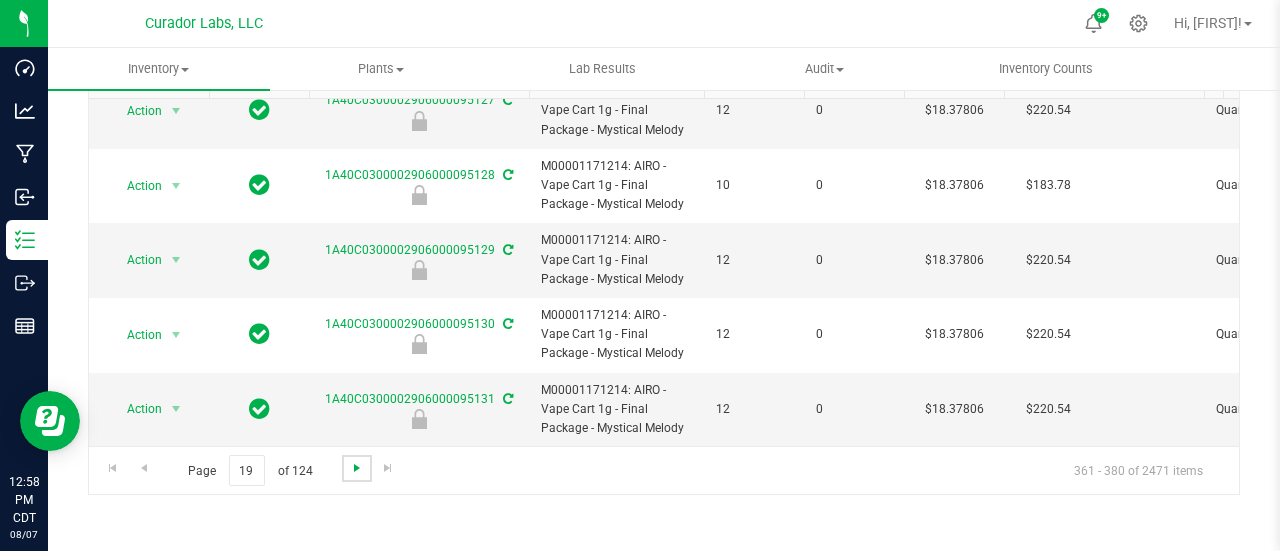 scroll, scrollTop: 0, scrollLeft: 0, axis: both 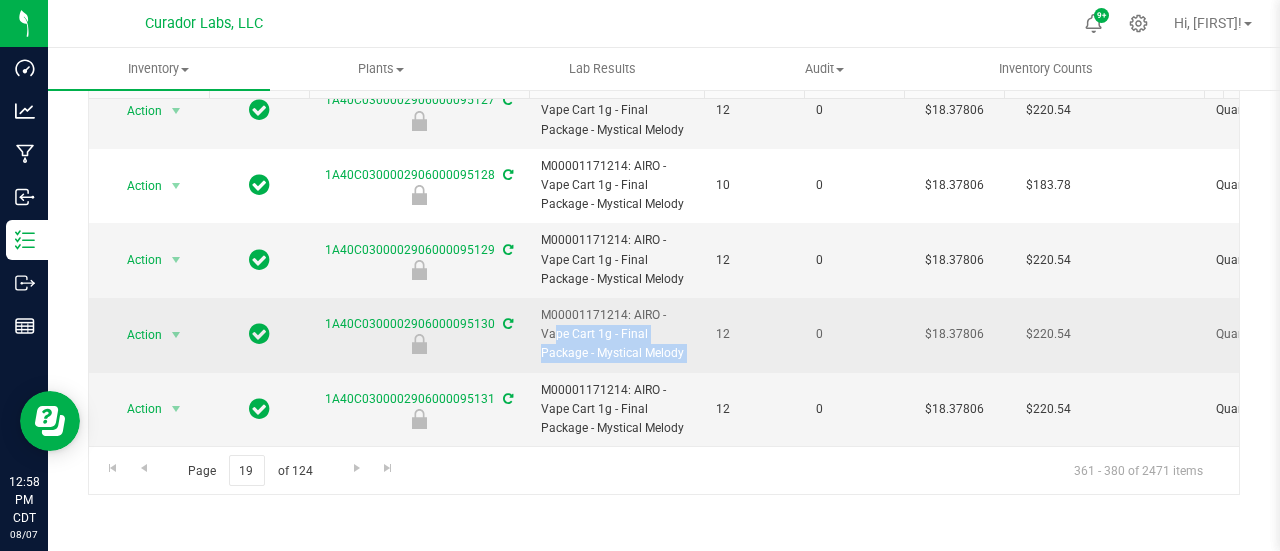 drag, startPoint x: 631, startPoint y: 299, endPoint x: 703, endPoint y: 341, distance: 83.35467 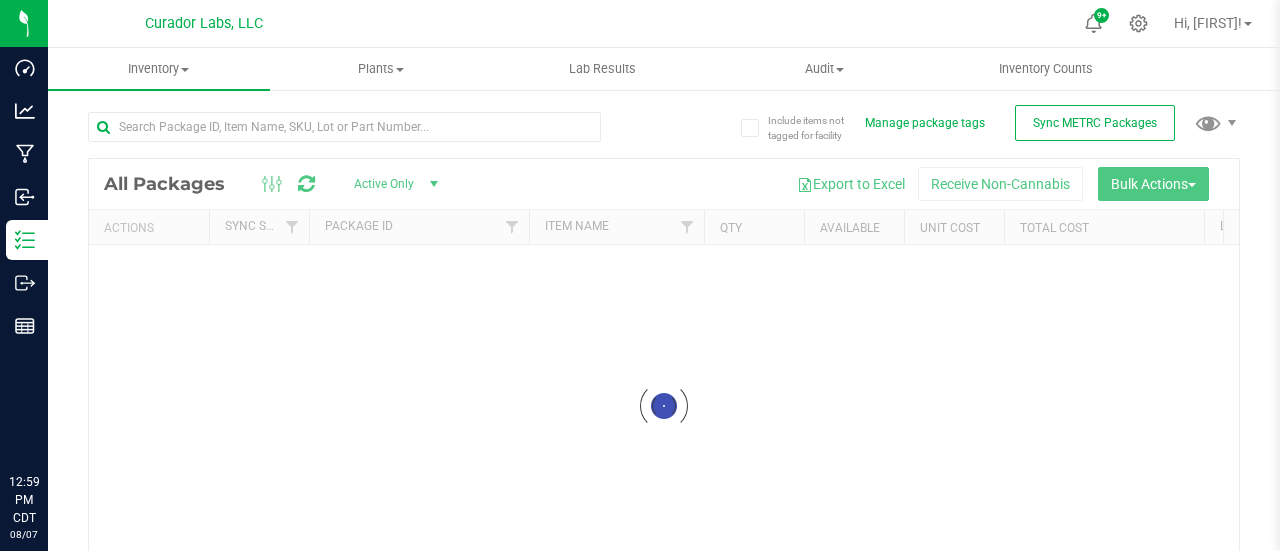 scroll, scrollTop: 0, scrollLeft: 0, axis: both 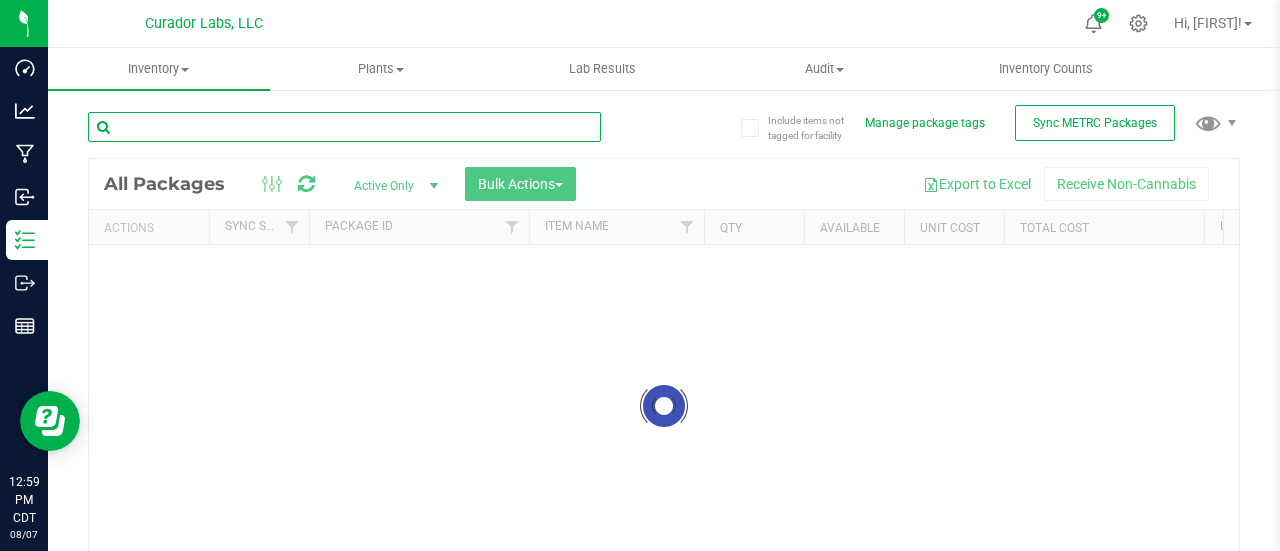 click at bounding box center (344, 127) 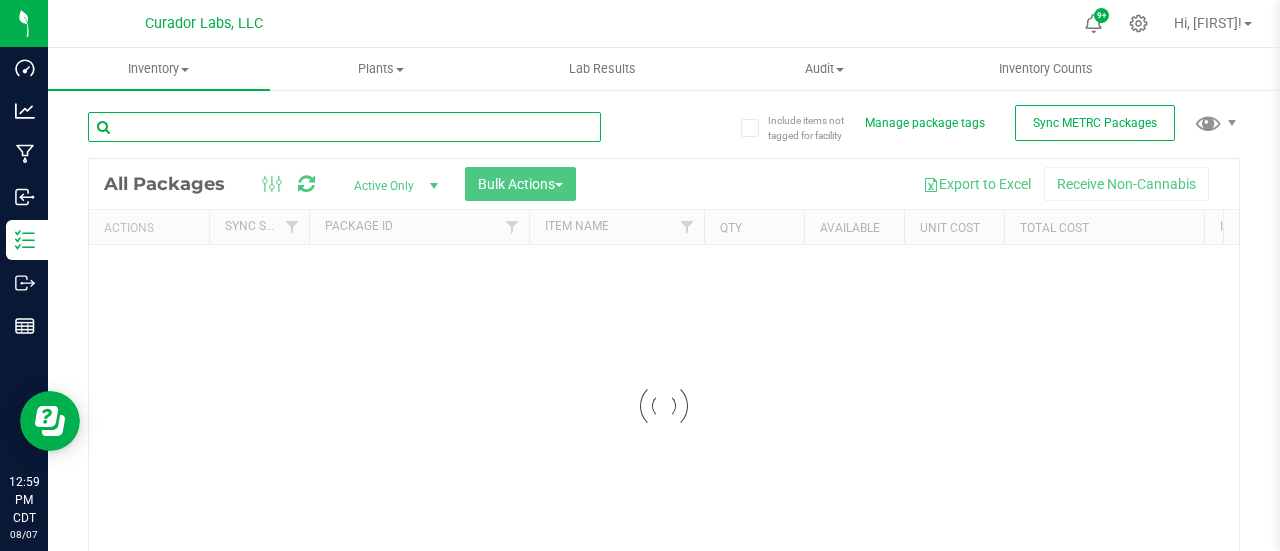 paste on "AIRO - Vape Cart 1g - Final Package - Mystical Melody" 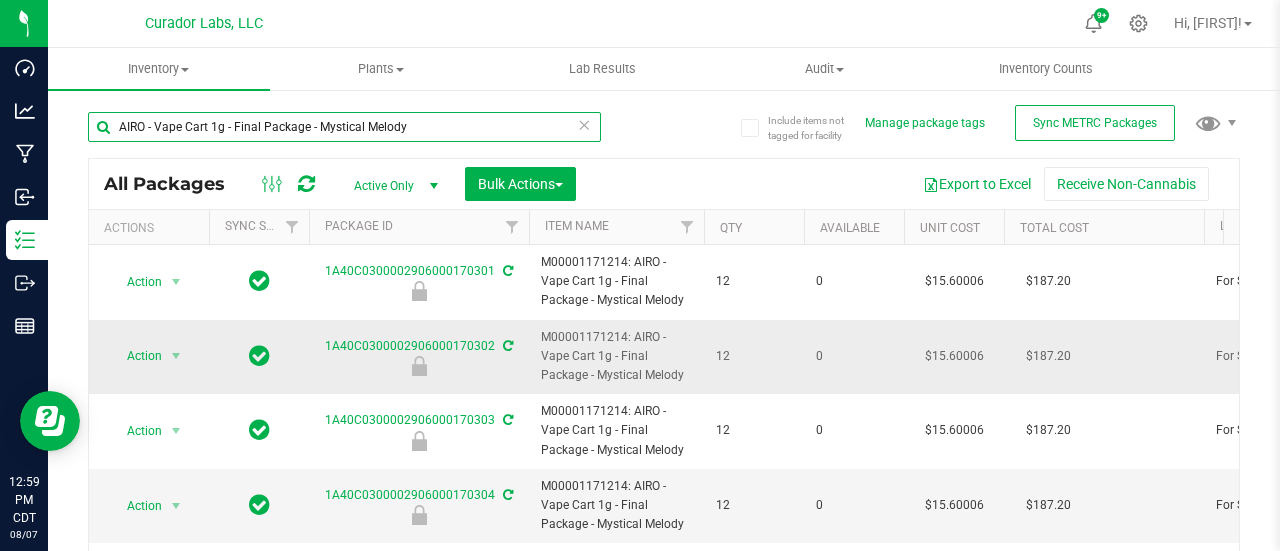 scroll, scrollTop: 0, scrollLeft: 149, axis: horizontal 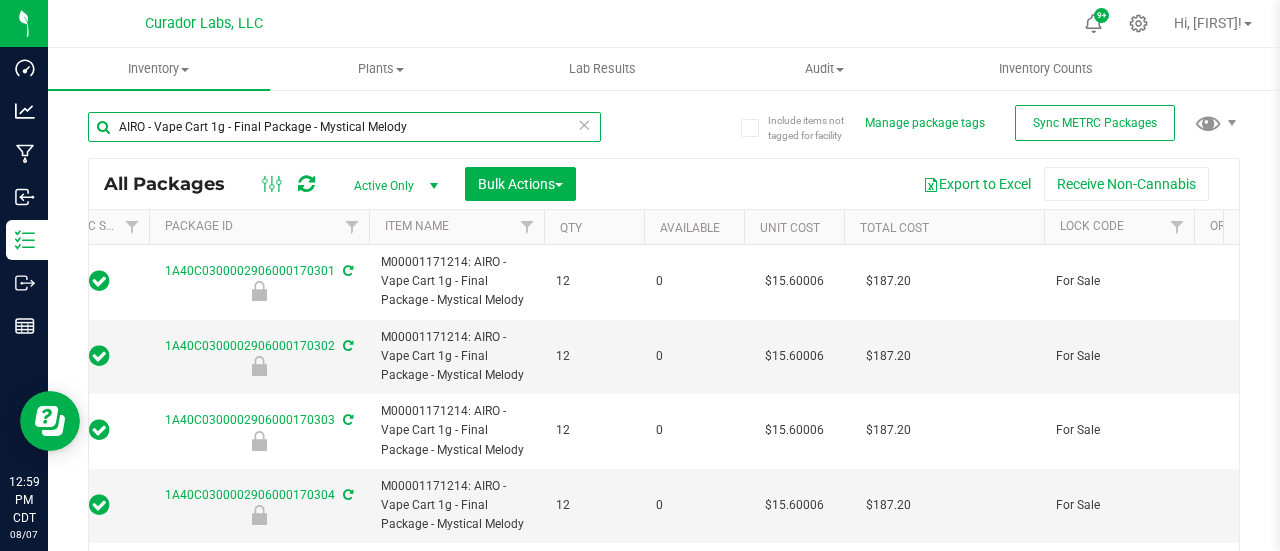 type on "AIRO - Vape Cart 1g - Final Package - Mystical Melody" 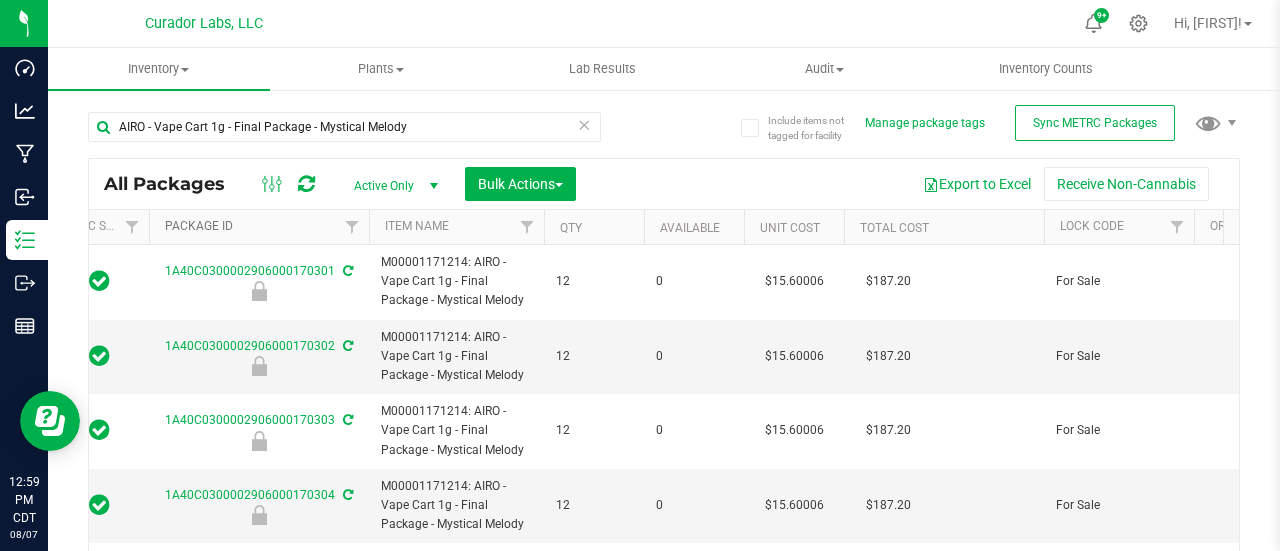 click on "Package ID" at bounding box center (199, 226) 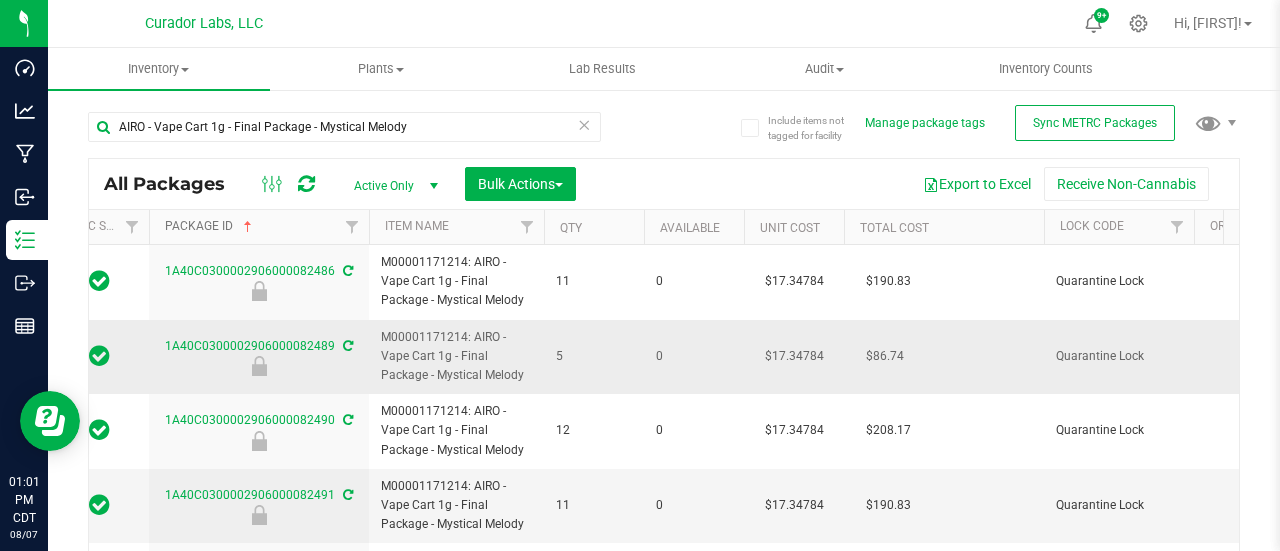 scroll, scrollTop: 1152, scrollLeft: 160, axis: both 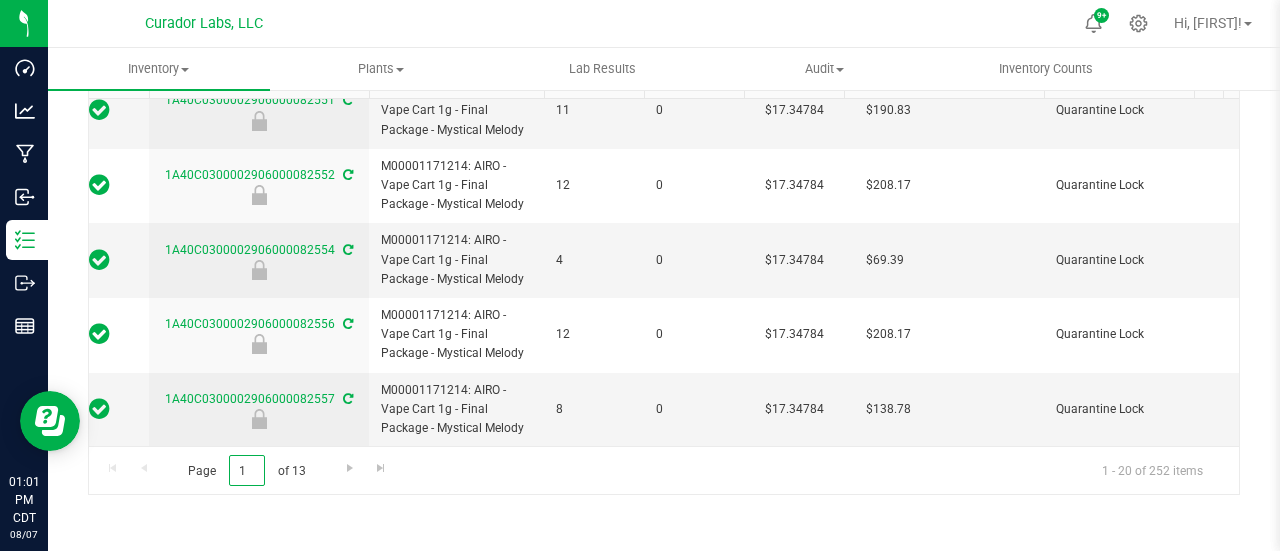 drag, startPoint x: 249, startPoint y: 472, endPoint x: 132, endPoint y: 467, distance: 117.10679 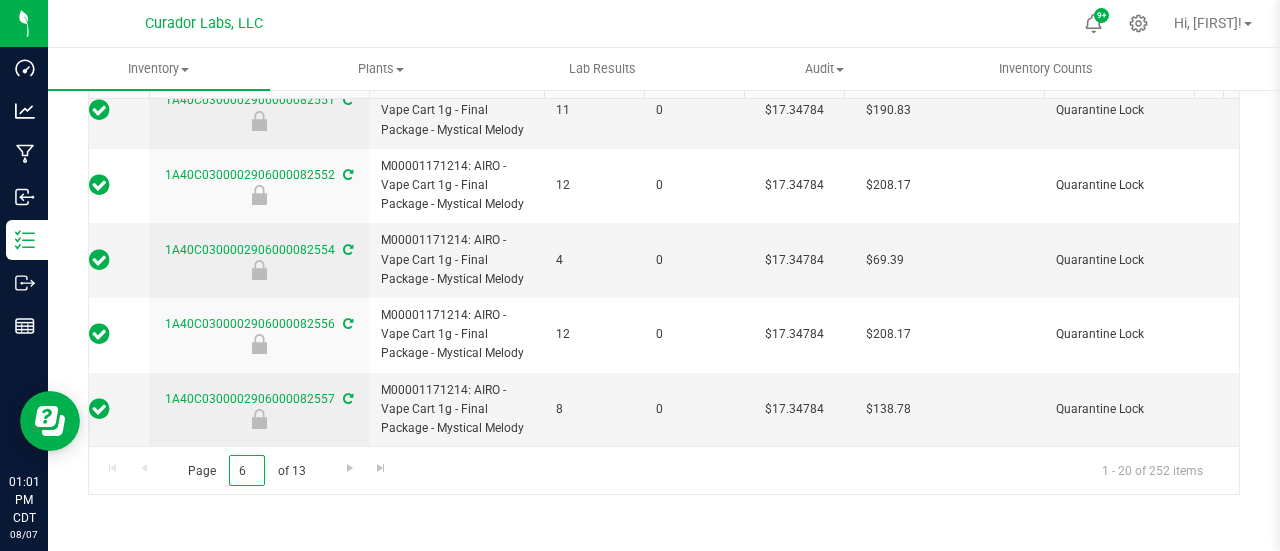 type on "6" 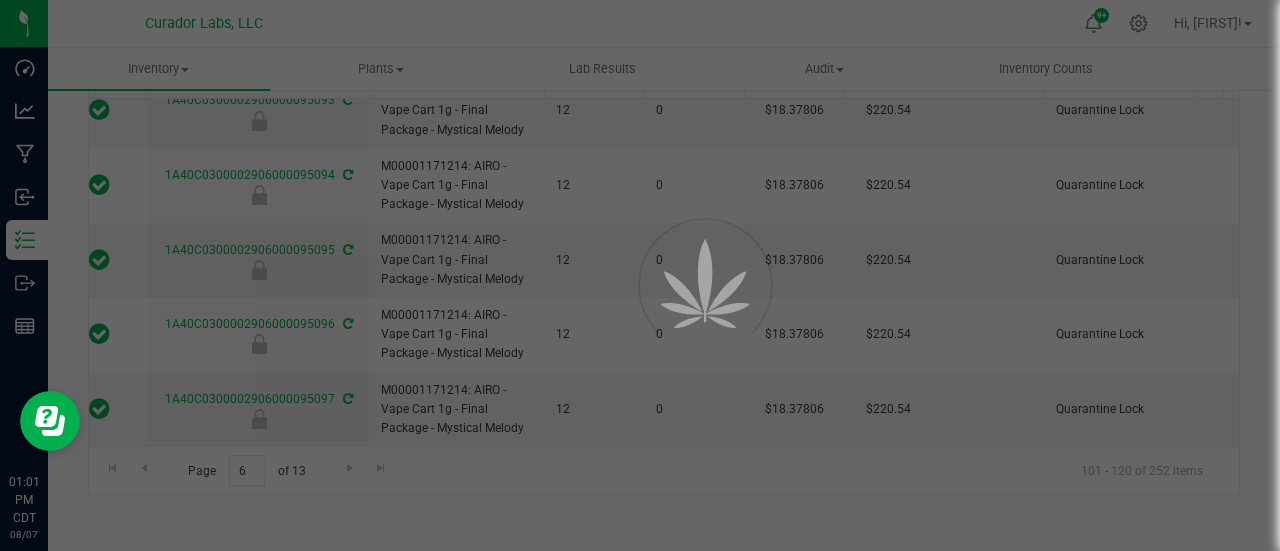 type on "2025-07-09" 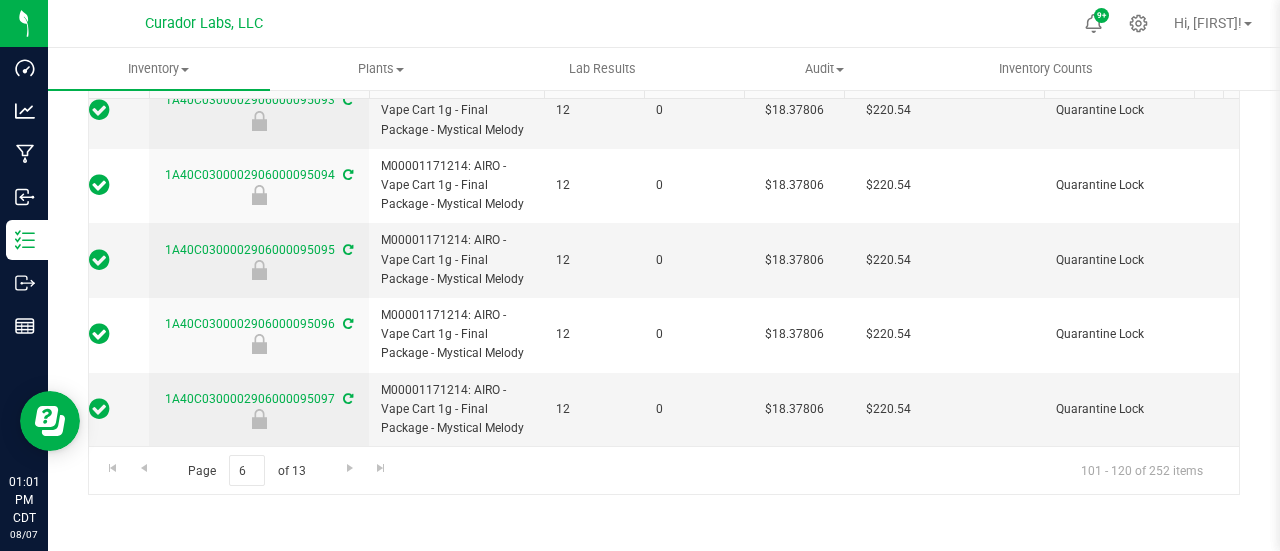 scroll, scrollTop: 0, scrollLeft: 0, axis: both 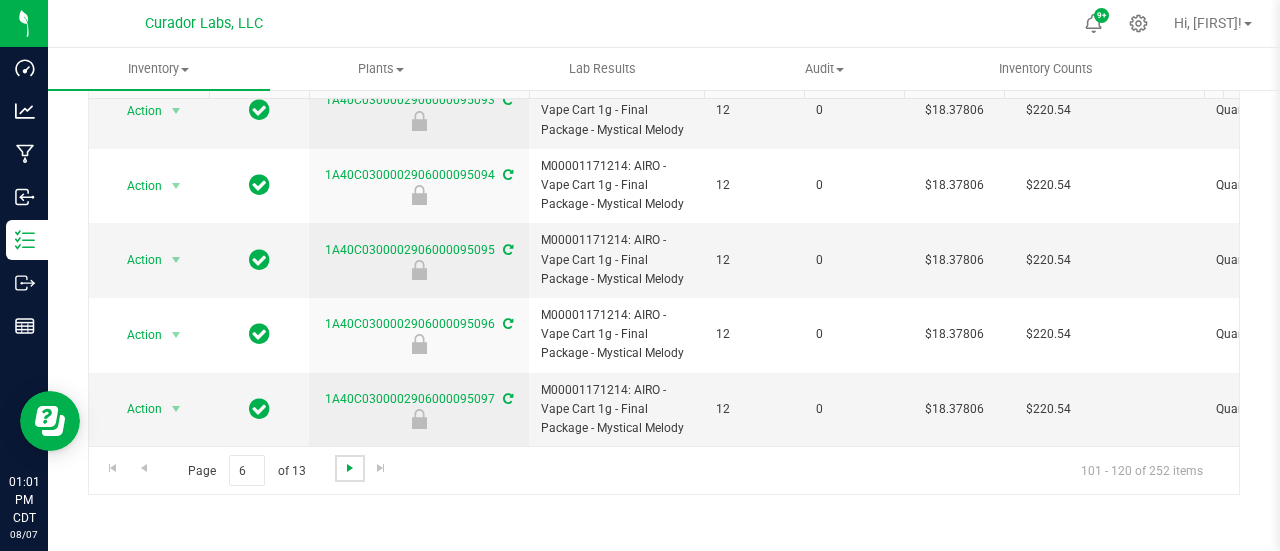 click at bounding box center [350, 468] 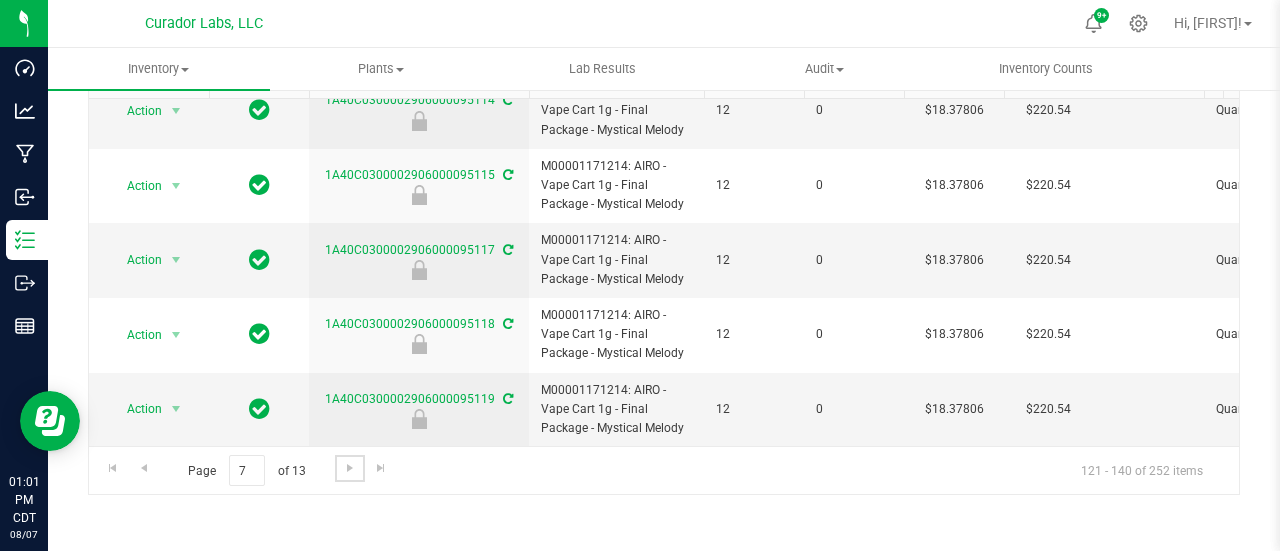 scroll, scrollTop: 1152, scrollLeft: 0, axis: vertical 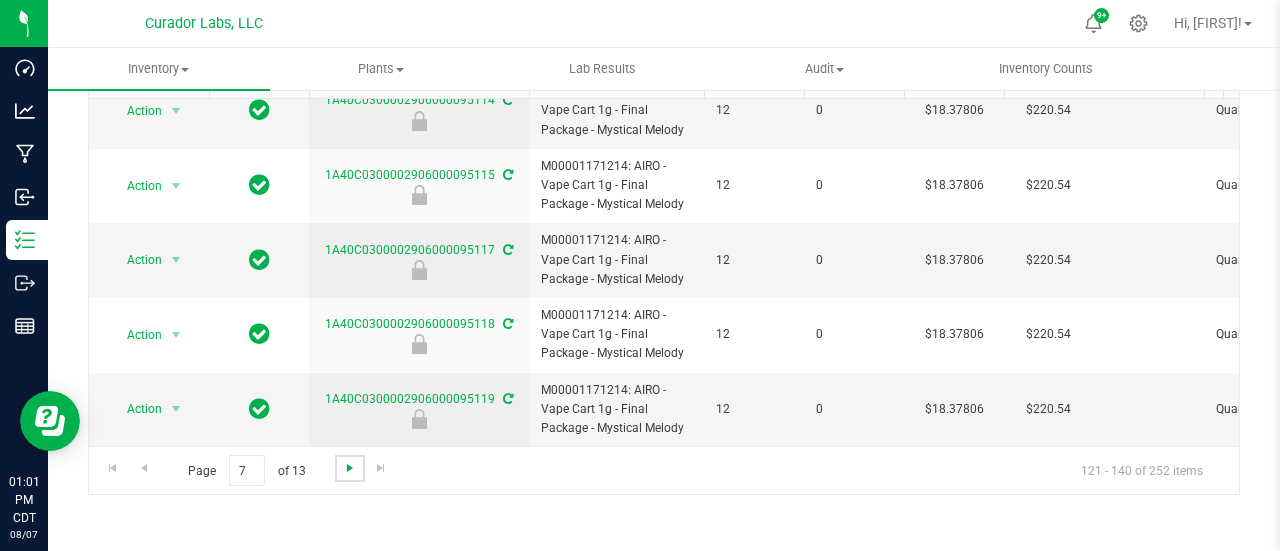 click at bounding box center (350, 468) 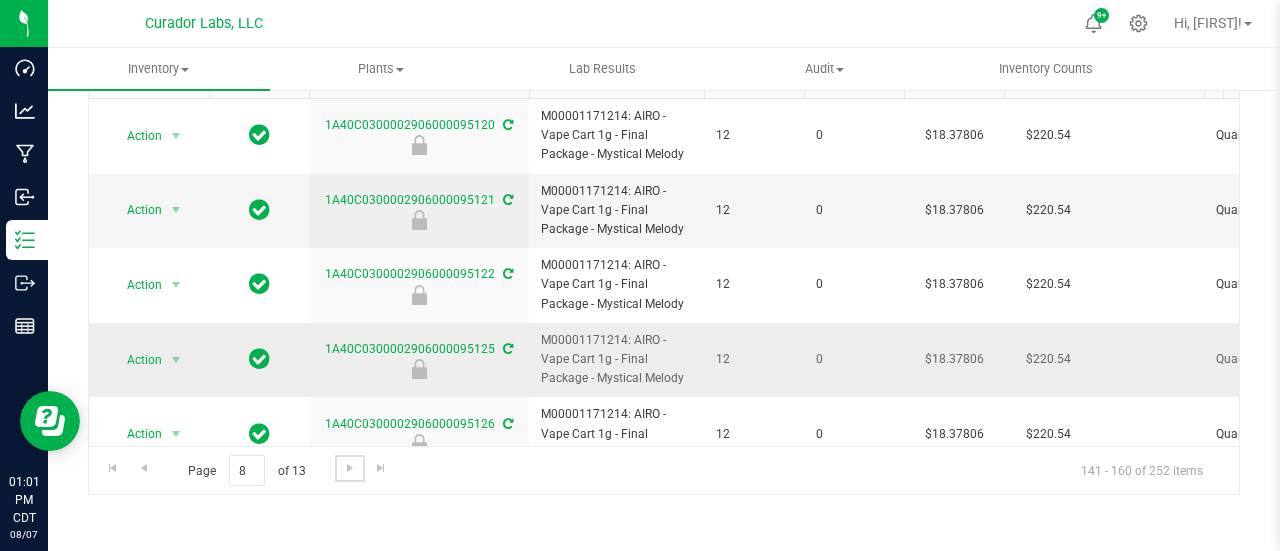 scroll, scrollTop: 1152, scrollLeft: 0, axis: vertical 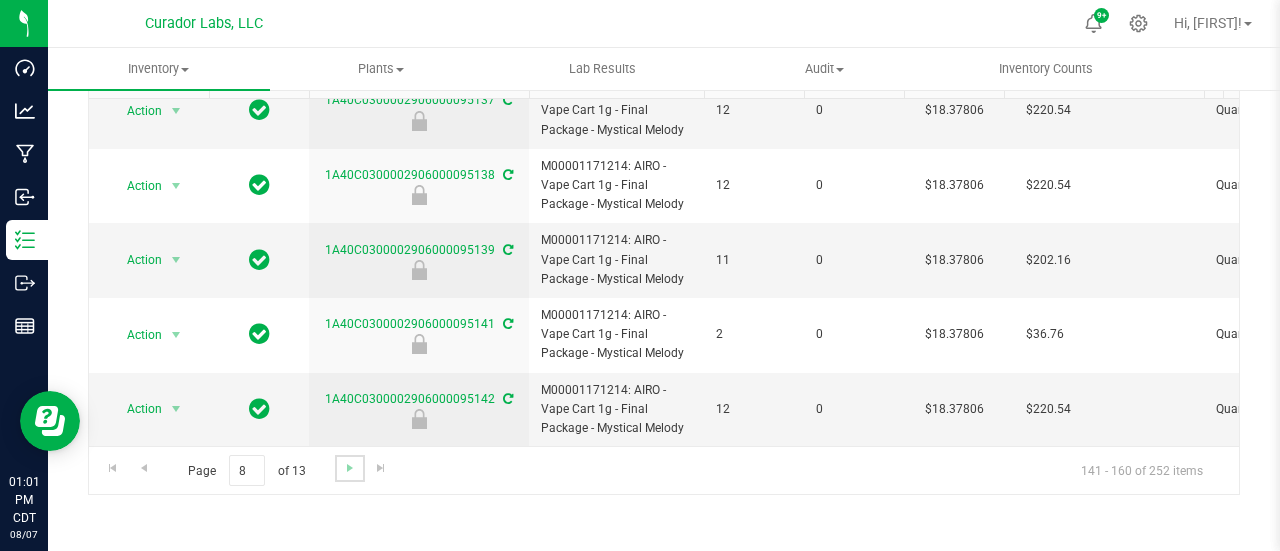 click at bounding box center [350, 468] 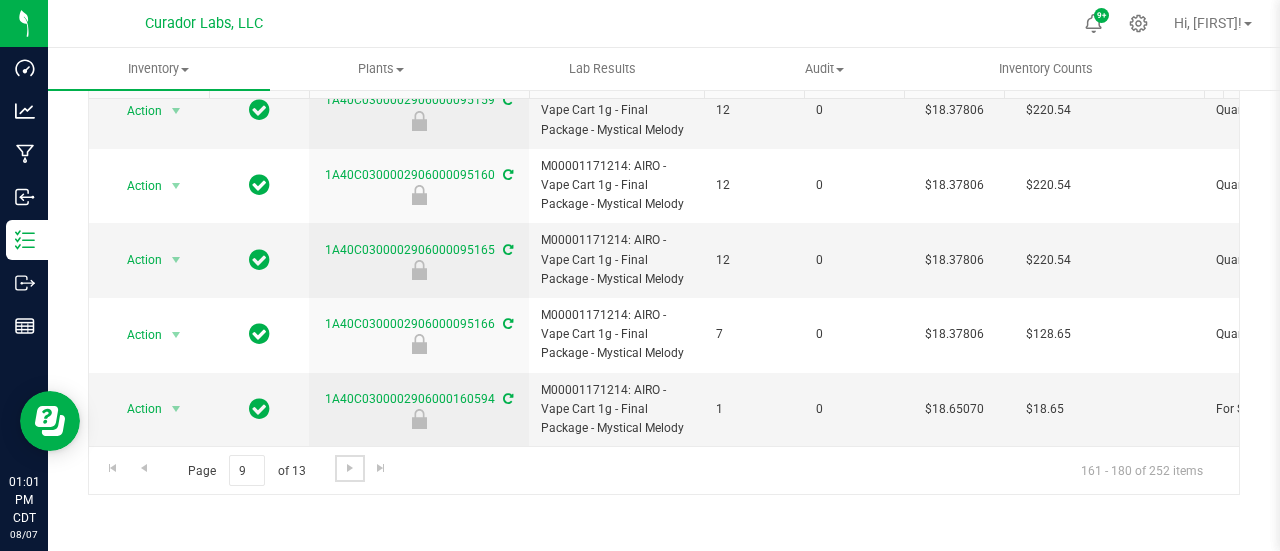 scroll, scrollTop: 0, scrollLeft: 0, axis: both 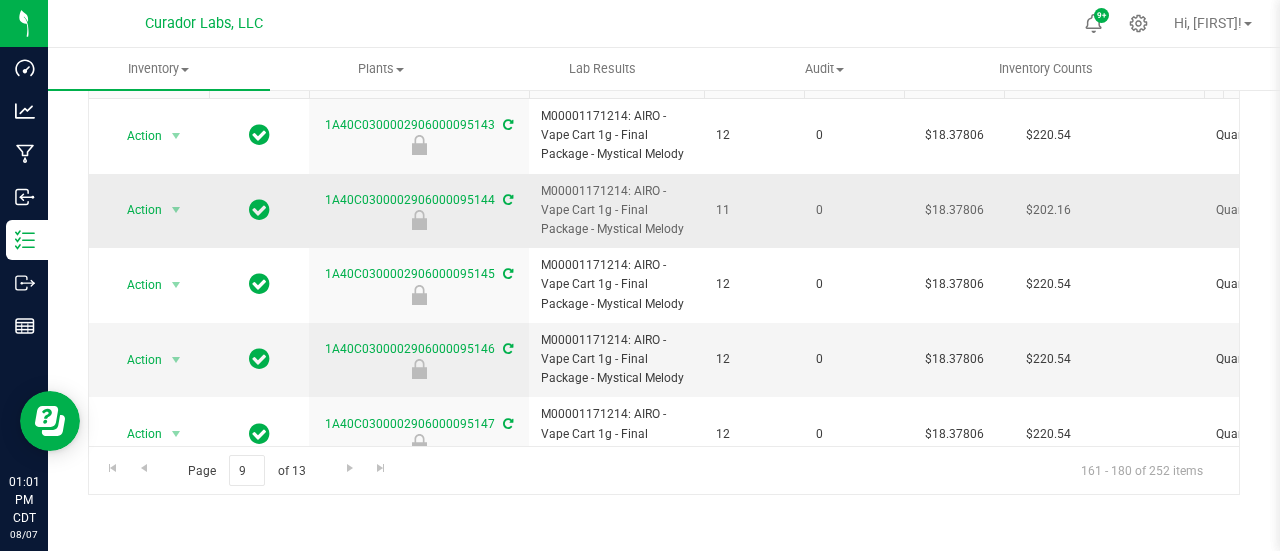 click on "$18.37806" at bounding box center [954, 211] 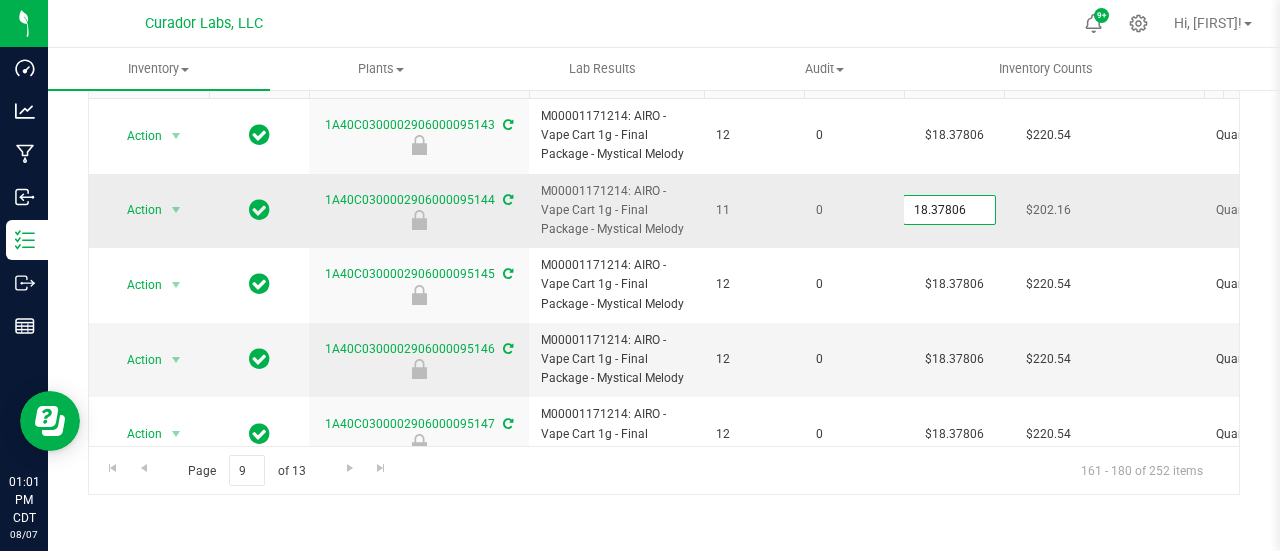 click on "18.37806" at bounding box center (949, 210) 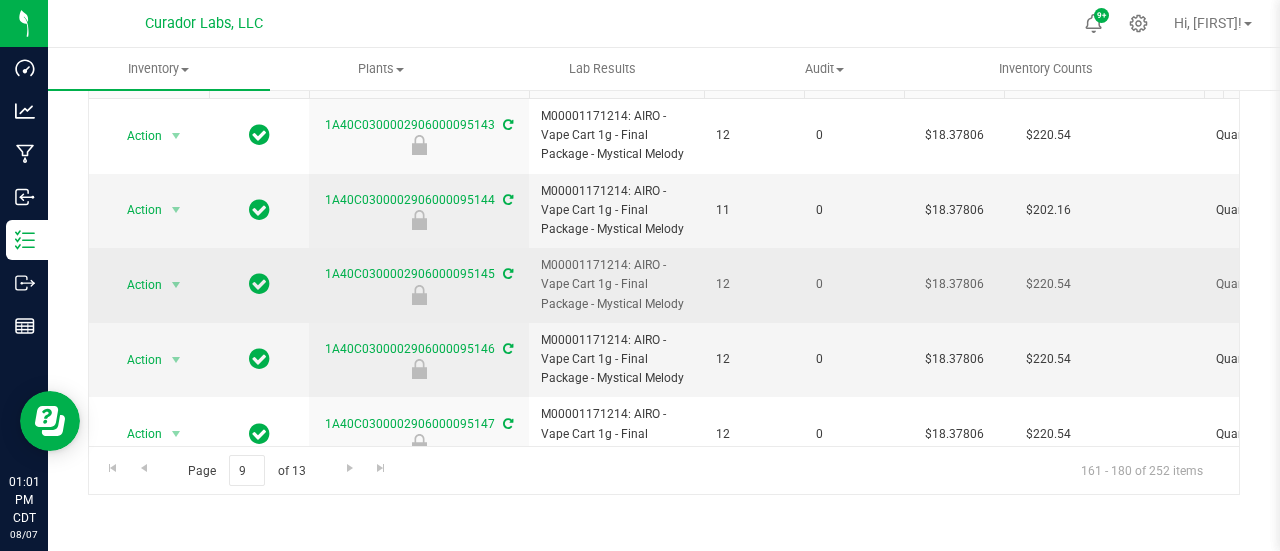 click on "0" at bounding box center (854, 285) 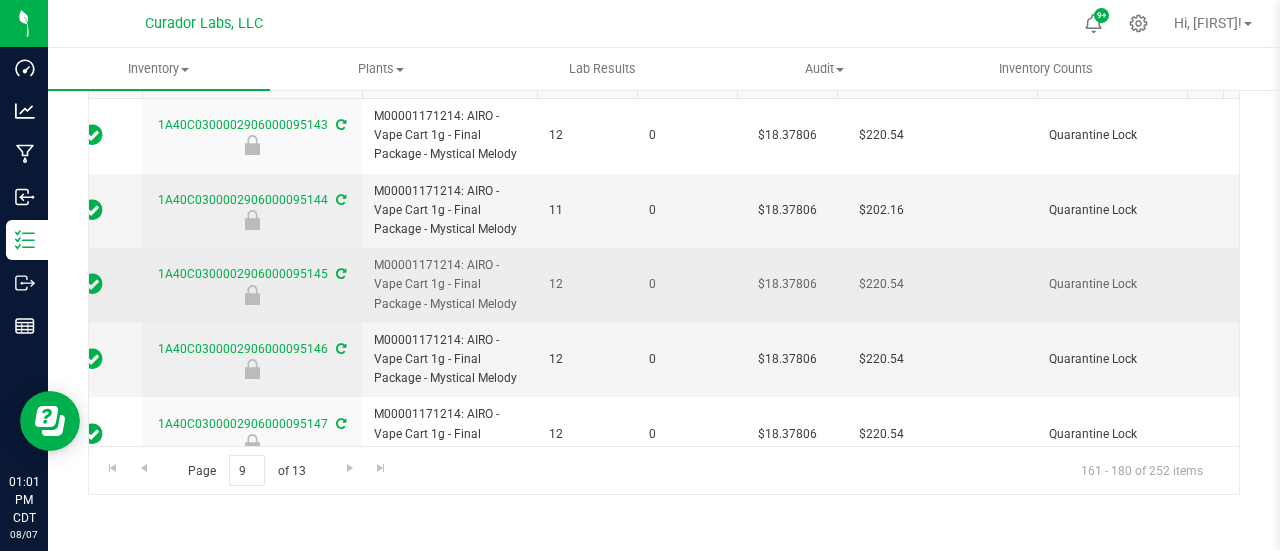 scroll, scrollTop: 0, scrollLeft: 182, axis: horizontal 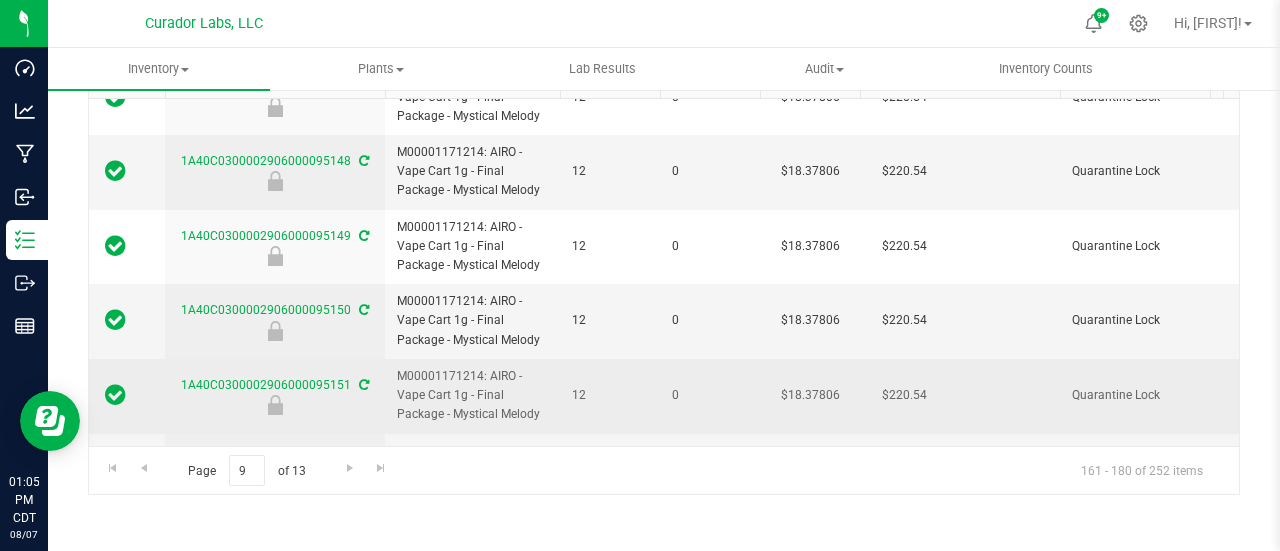 drag, startPoint x: 304, startPoint y: 387, endPoint x: 622, endPoint y: 412, distance: 318.9812 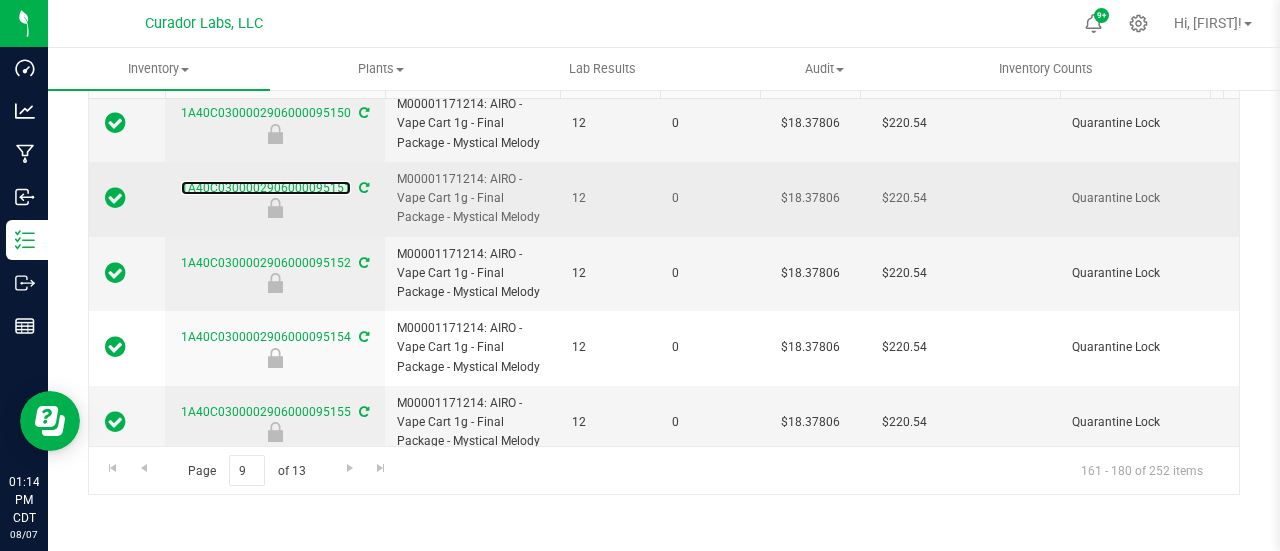 scroll, scrollTop: 539, scrollLeft: 144, axis: both 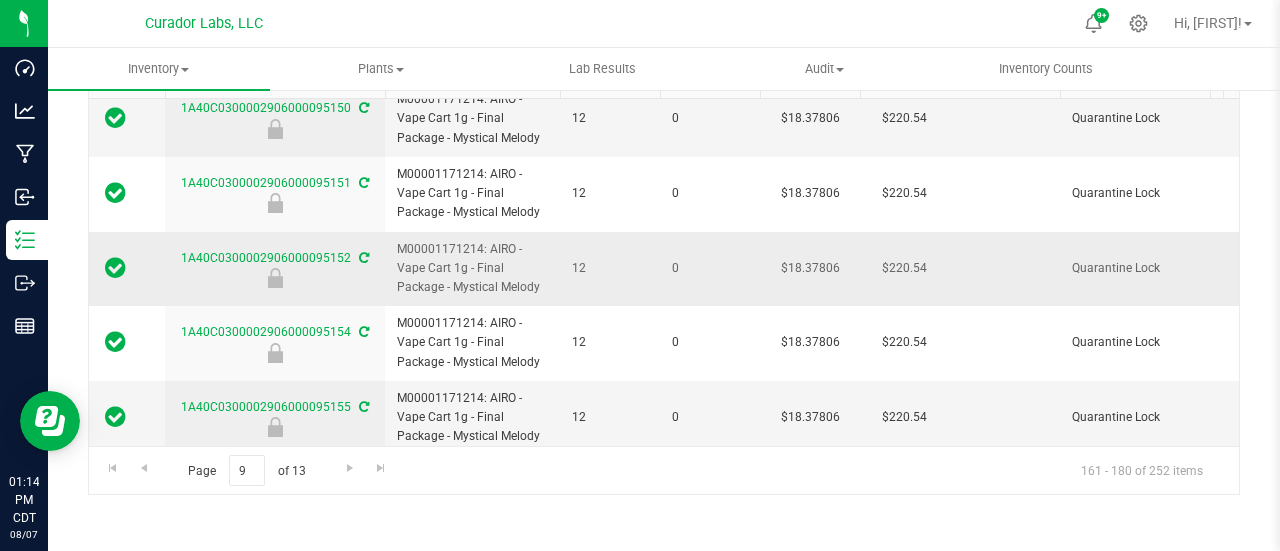 click on "$18.37806" at bounding box center (810, 269) 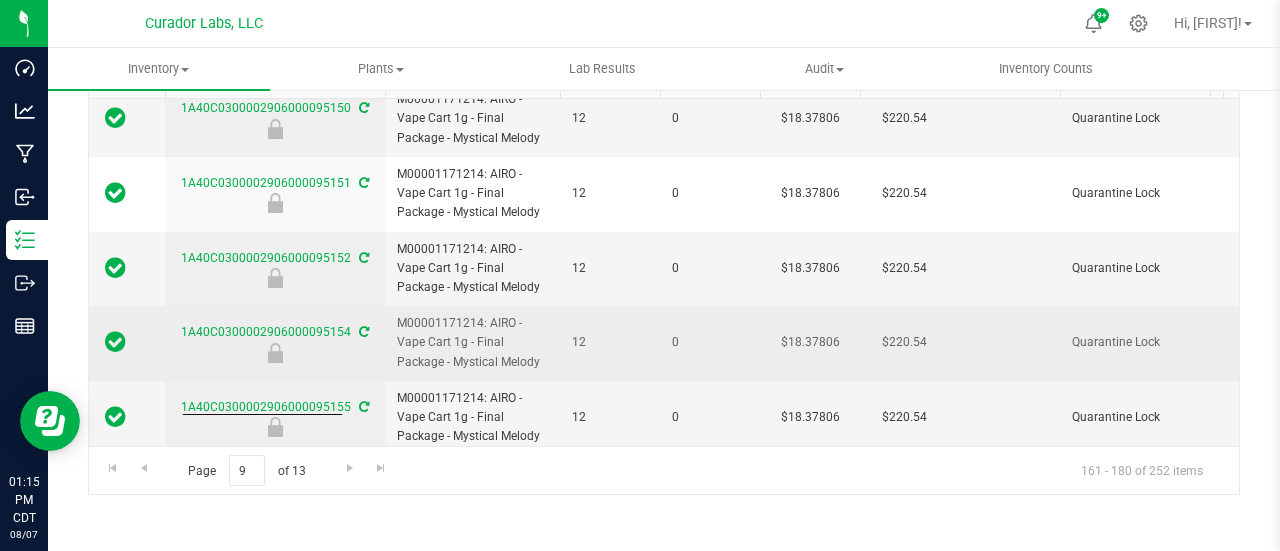 click on "$18.37806" at bounding box center [810, 343] 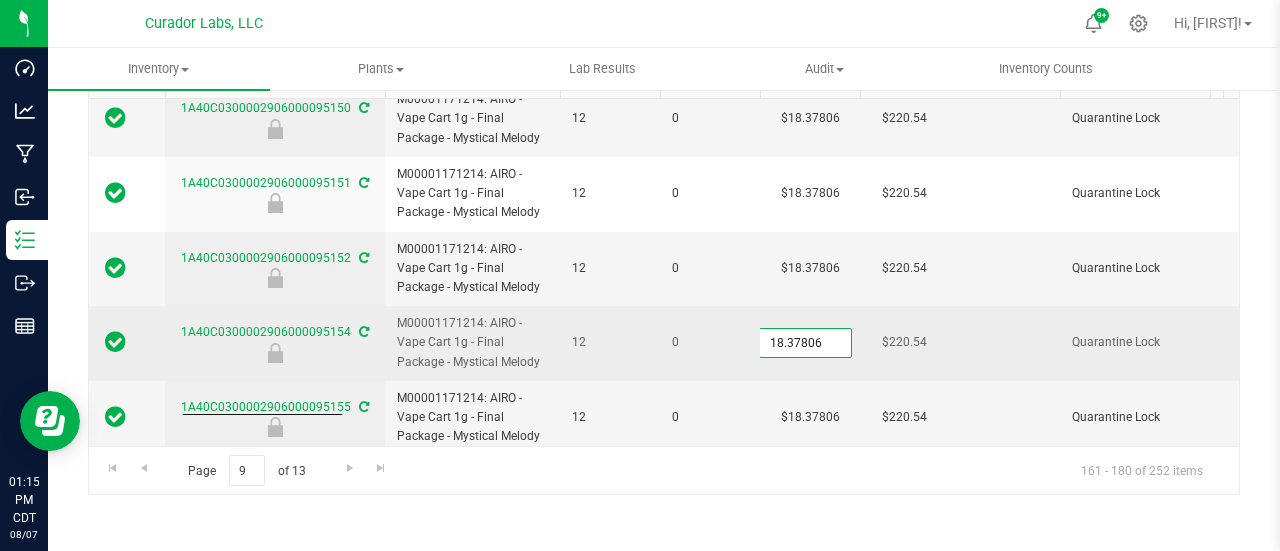 click on "18.37806" at bounding box center (805, 343) 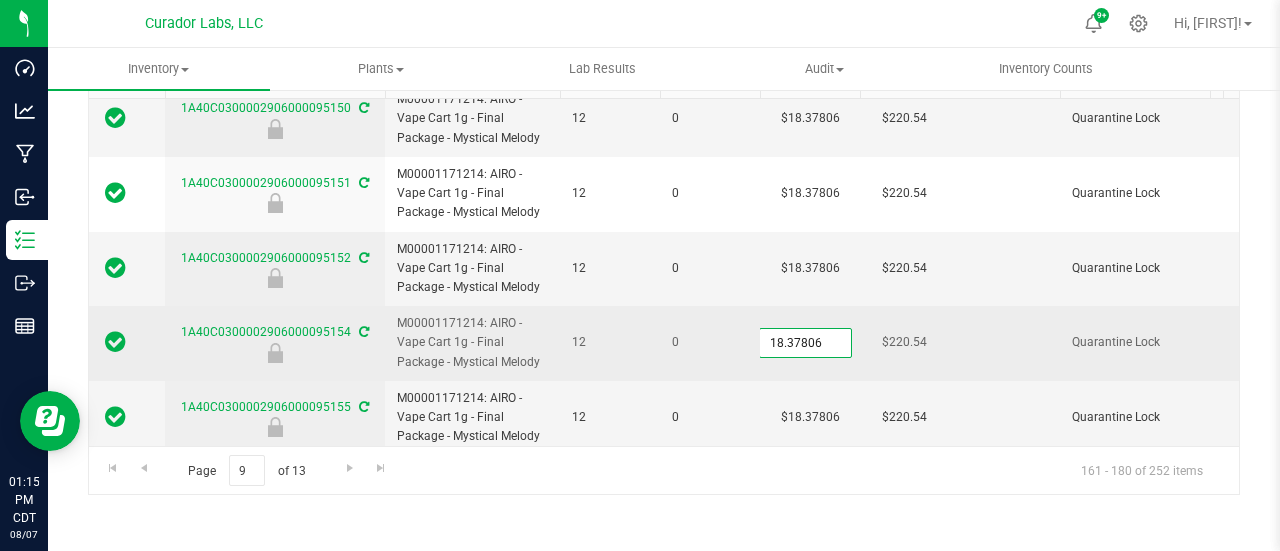 click on "0" at bounding box center [710, 343] 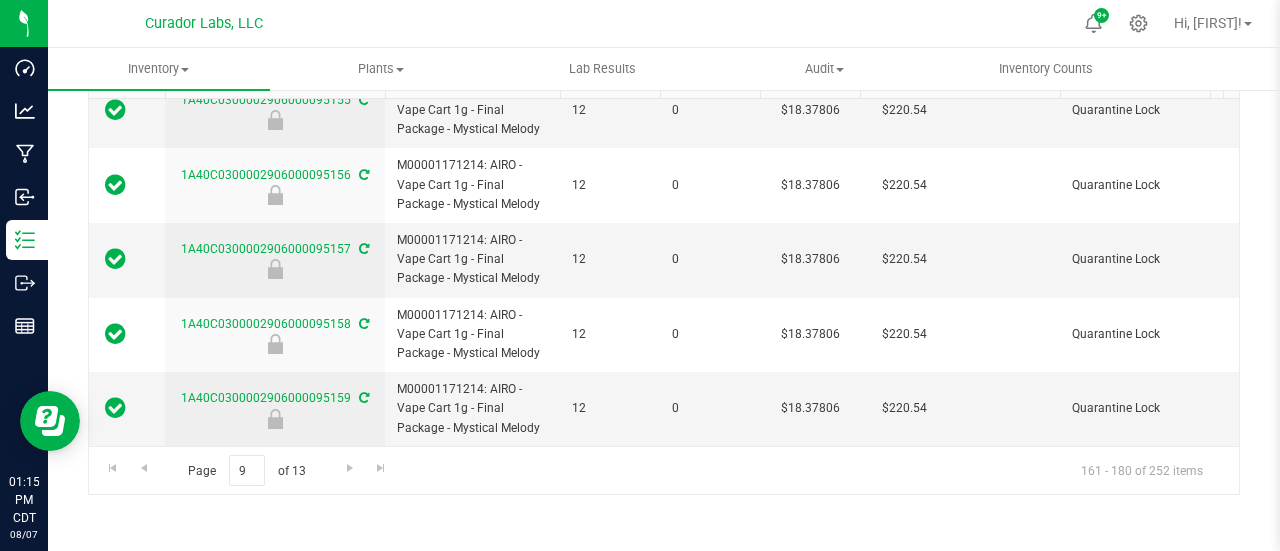 scroll, scrollTop: 847, scrollLeft: 144, axis: both 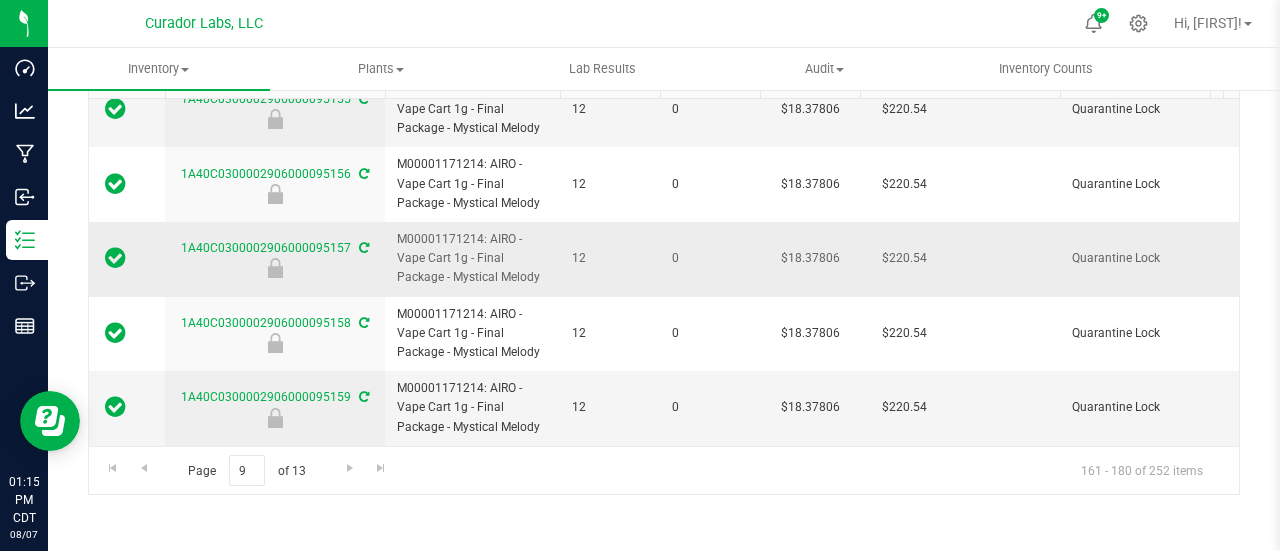 drag, startPoint x: 300, startPoint y: 244, endPoint x: 372, endPoint y: 256, distance: 72.99315 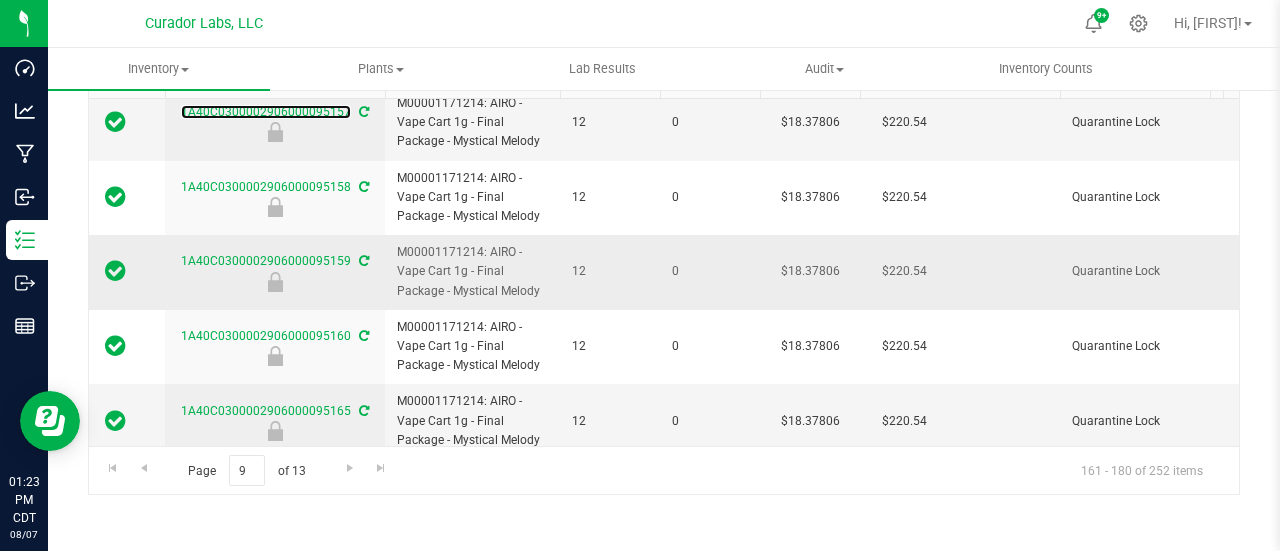 scroll, scrollTop: 987, scrollLeft: 144, axis: both 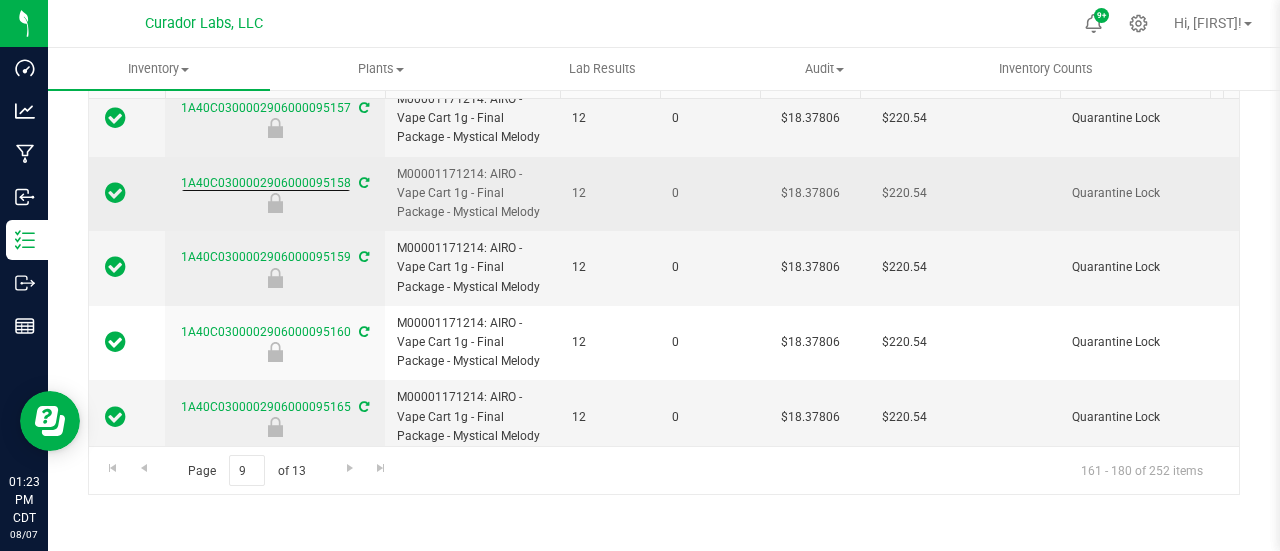 click on "$18.37806" at bounding box center [810, 194] 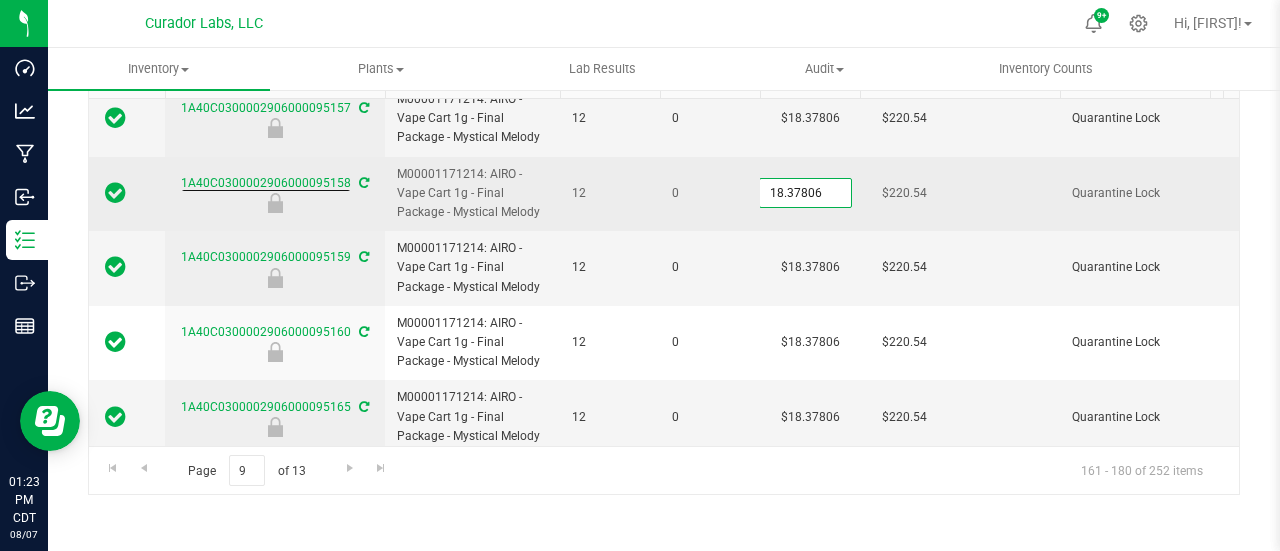 click on "18.37806" at bounding box center (805, 193) 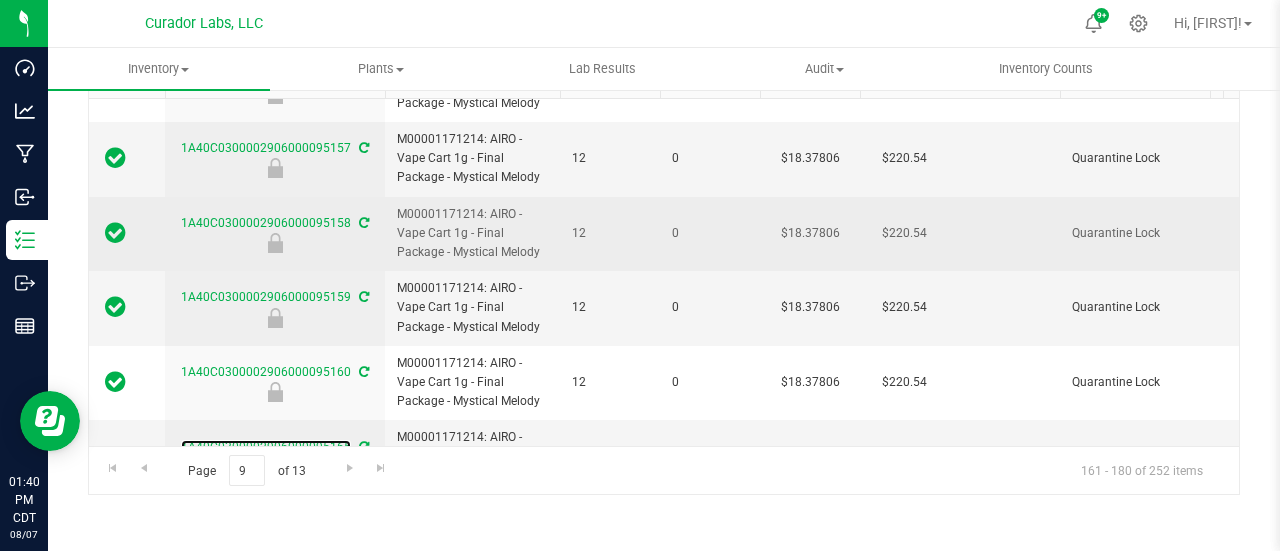 scroll, scrollTop: 962, scrollLeft: 144, axis: both 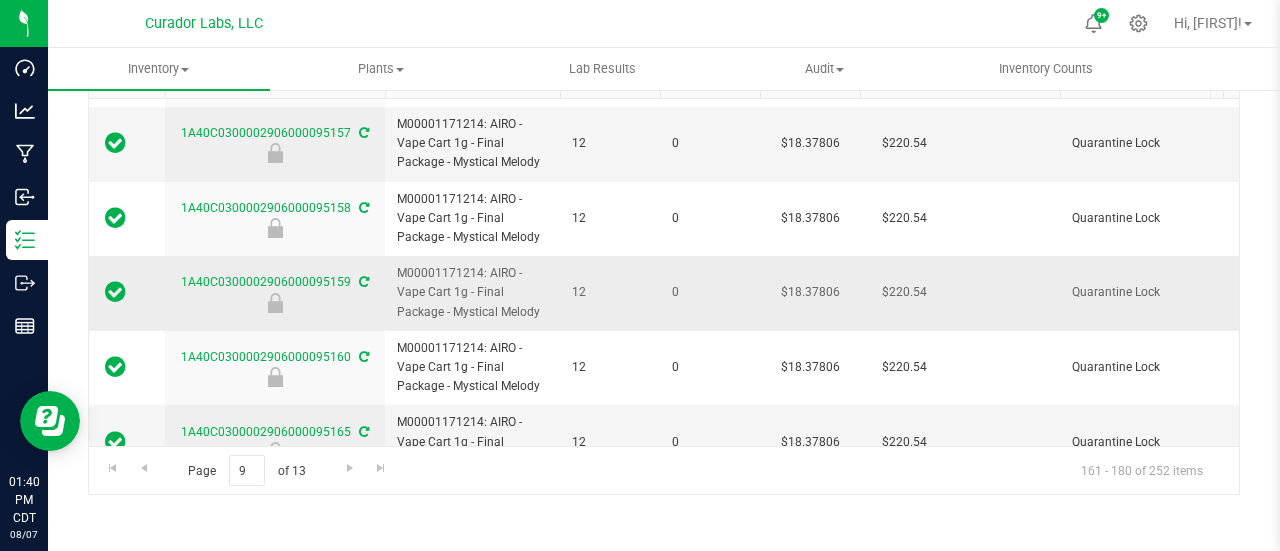 drag, startPoint x: 489, startPoint y: 264, endPoint x: 544, endPoint y: 305, distance: 68.60029 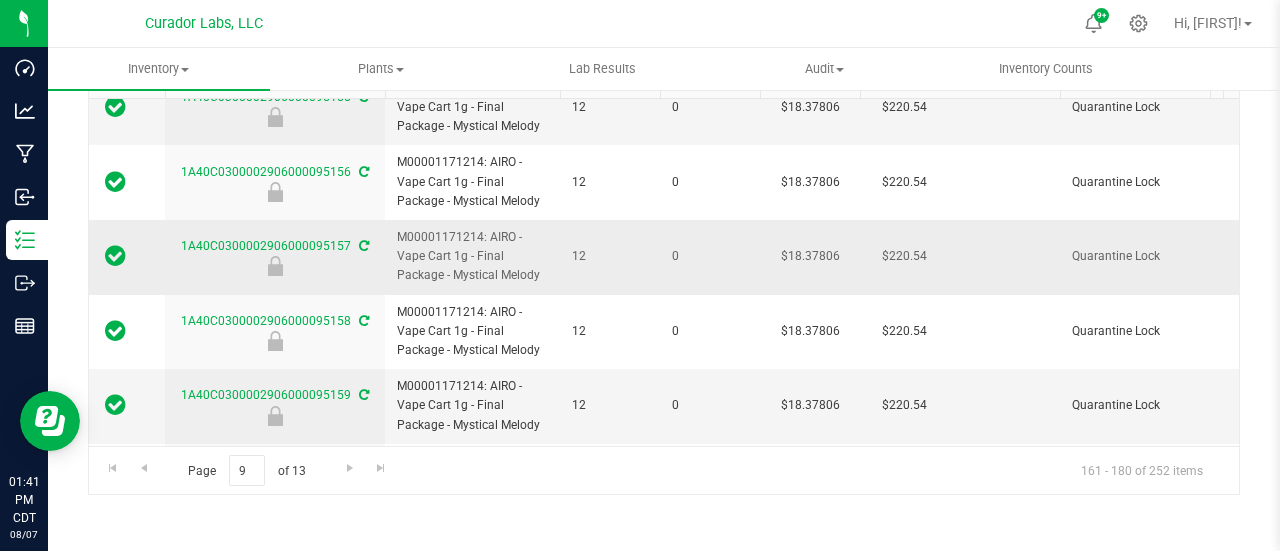 scroll, scrollTop: 1152, scrollLeft: 144, axis: both 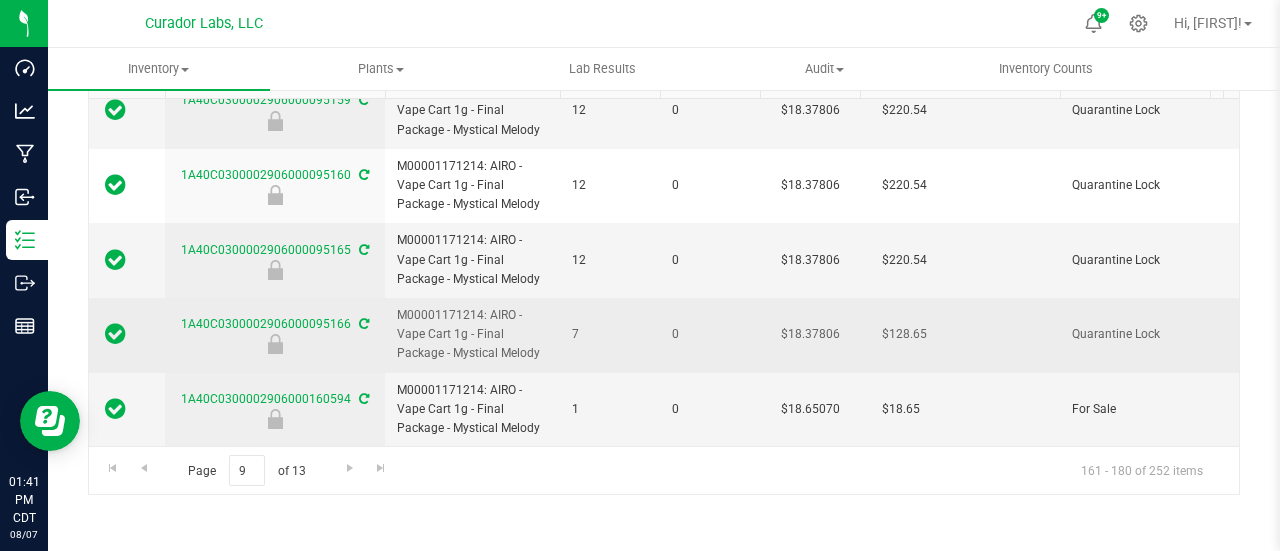 click on "M00001171214: AIRO - Vape Cart 1g - Final Package - Mystical Melody" at bounding box center (472, 335) 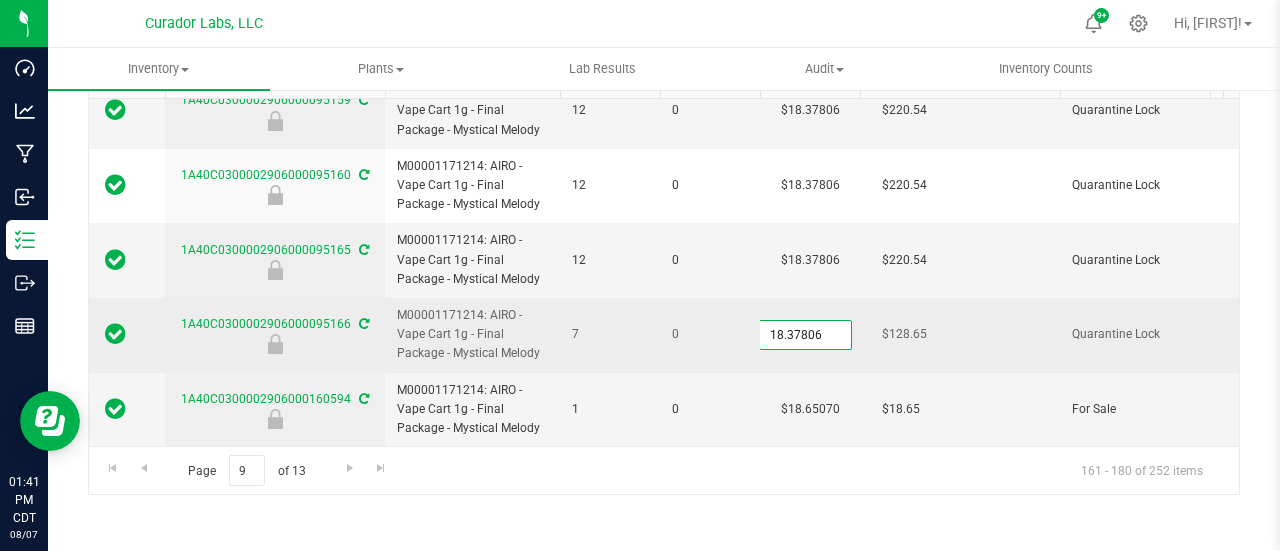click on "18.37806" at bounding box center (805, 335) 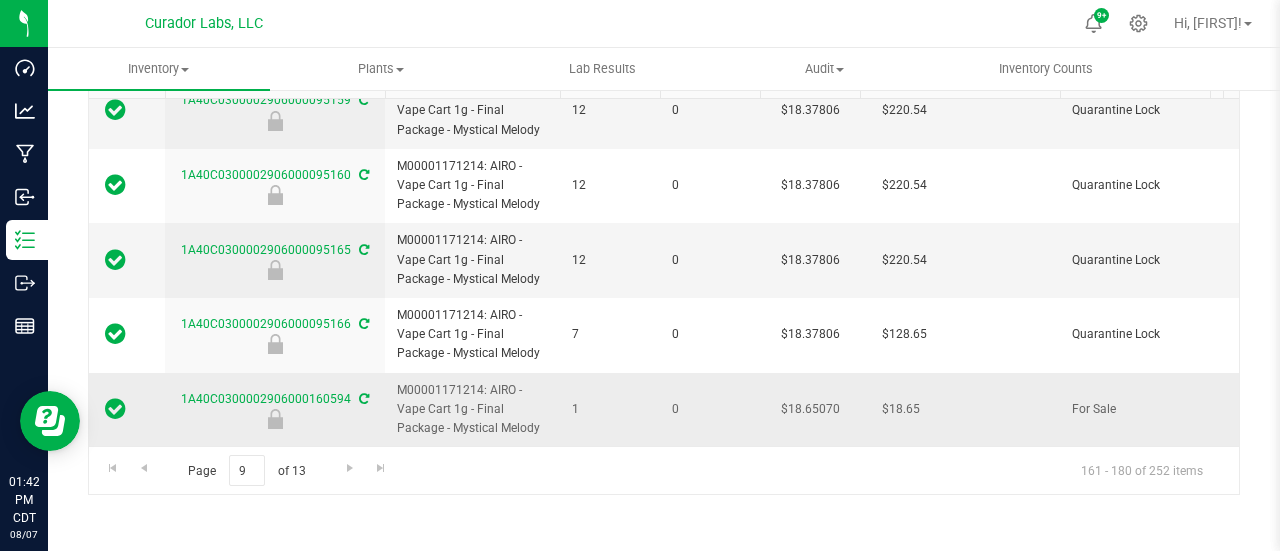 click on "$18.65070" at bounding box center [810, 410] 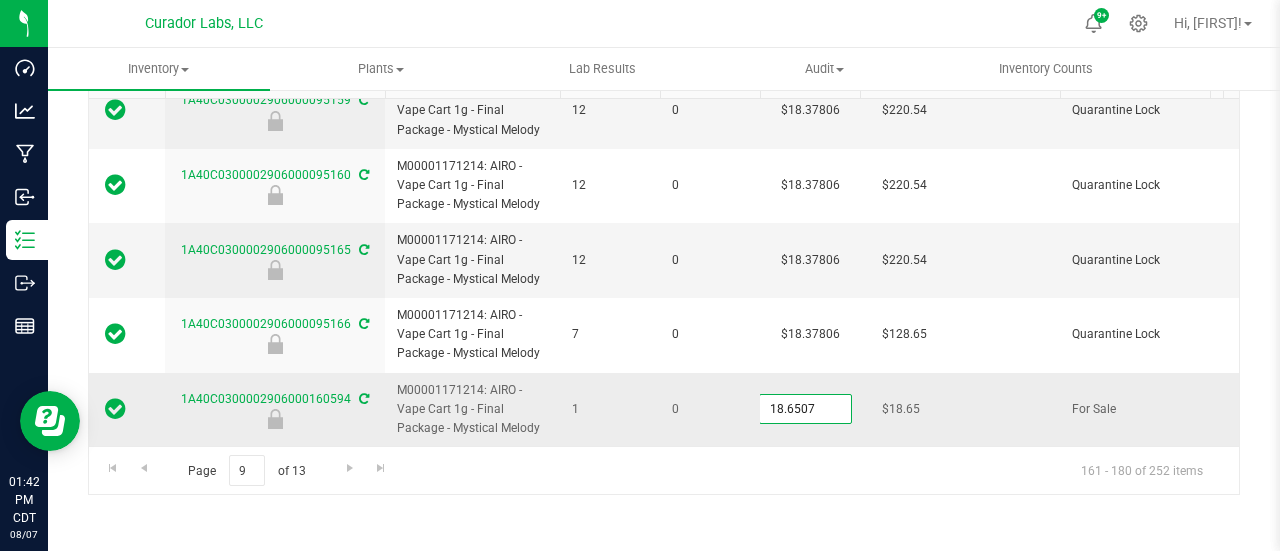 click on "18.6507" at bounding box center (805, 409) 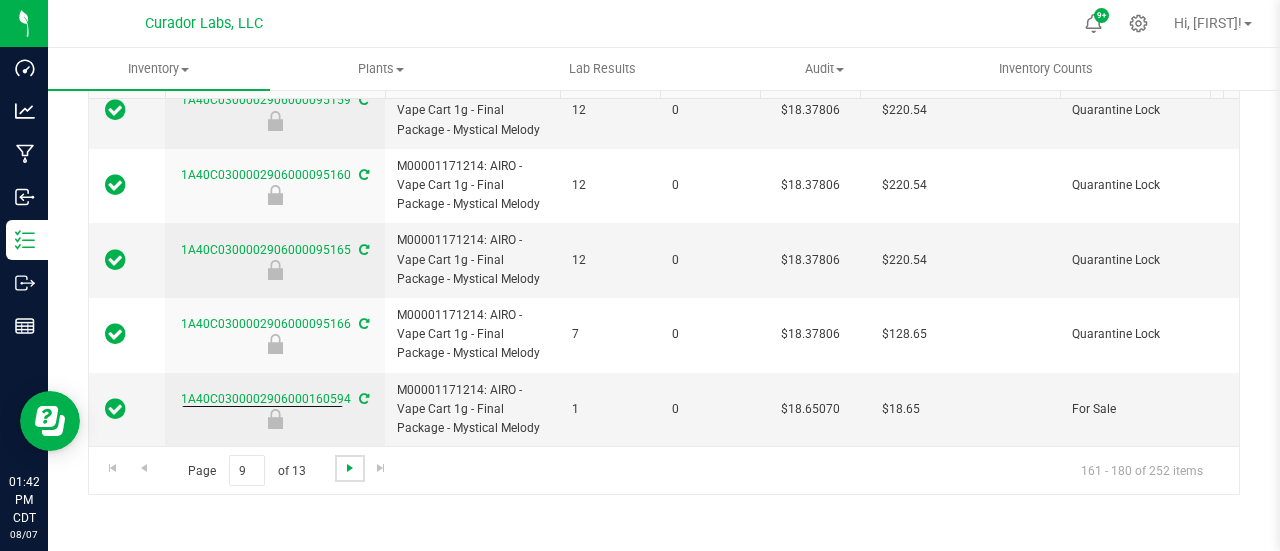 click at bounding box center (350, 468) 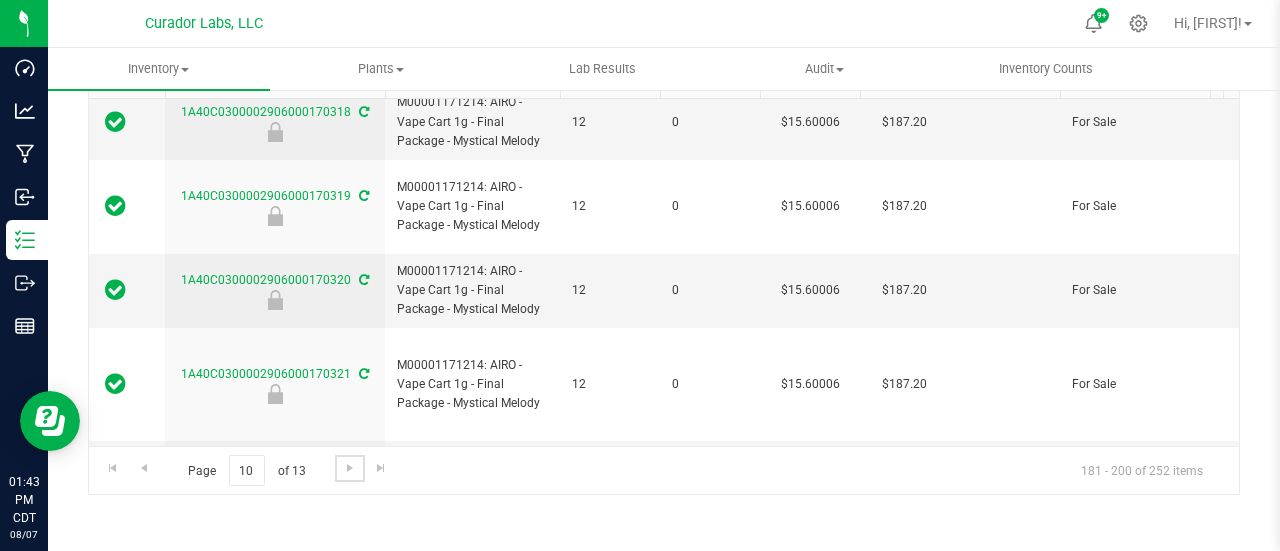 scroll, scrollTop: 0, scrollLeft: 0, axis: both 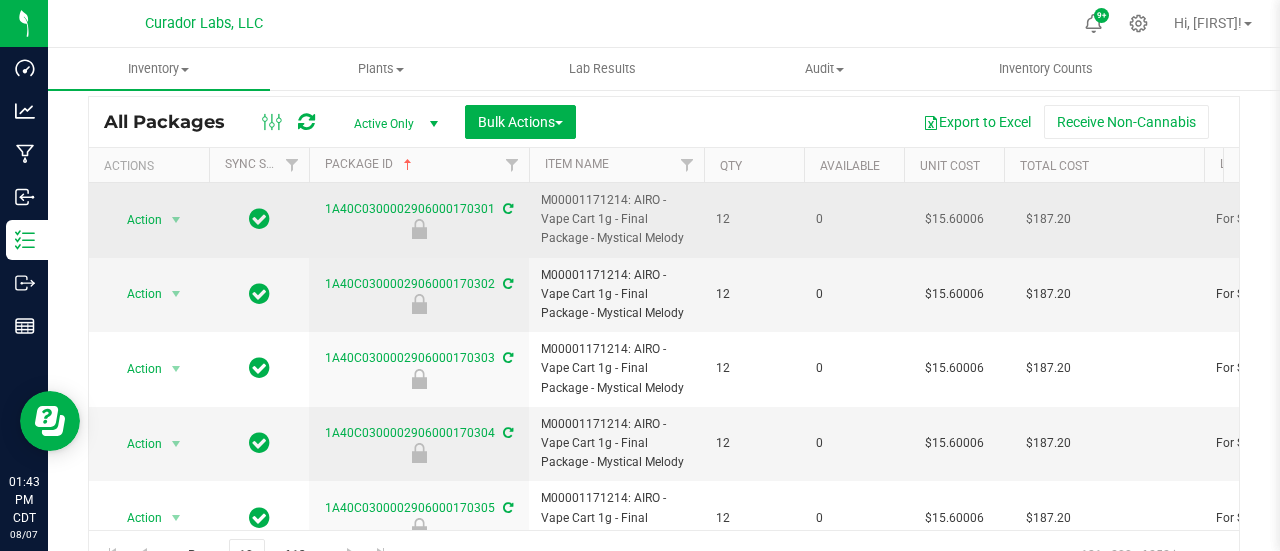 click on "$15.60006" at bounding box center [954, 220] 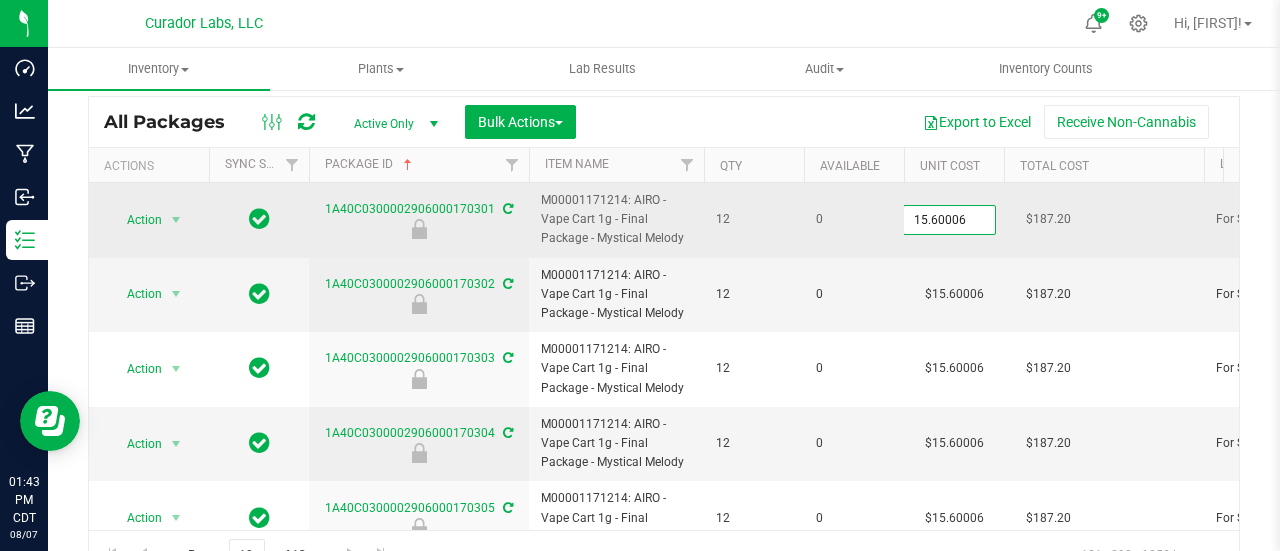 click on "15.60006" at bounding box center [949, 220] 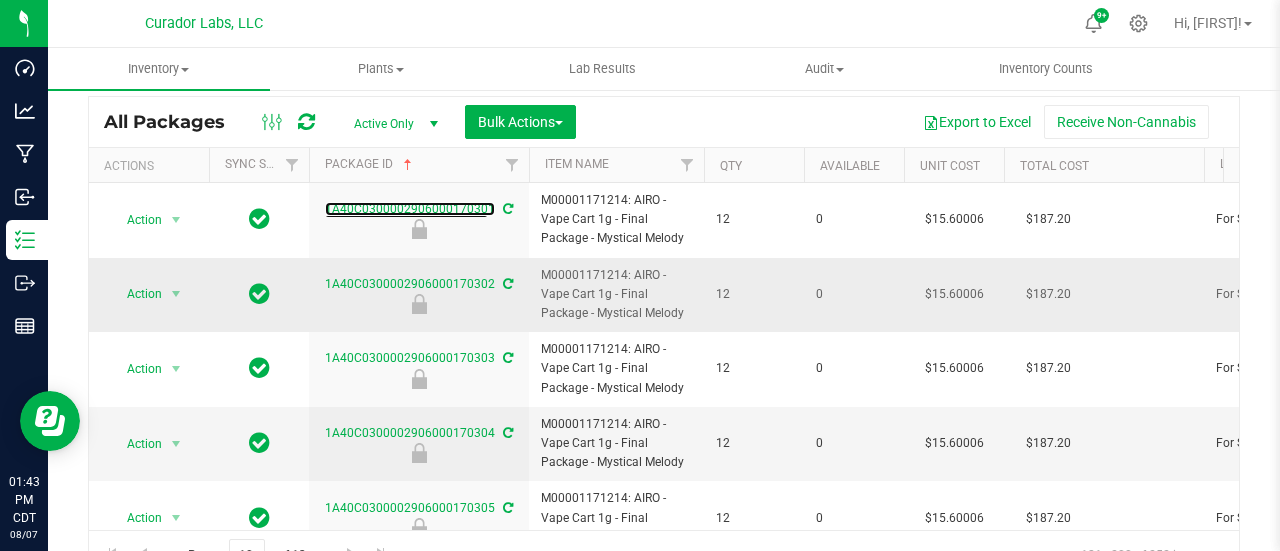 scroll, scrollTop: 0, scrollLeft: 160, axis: horizontal 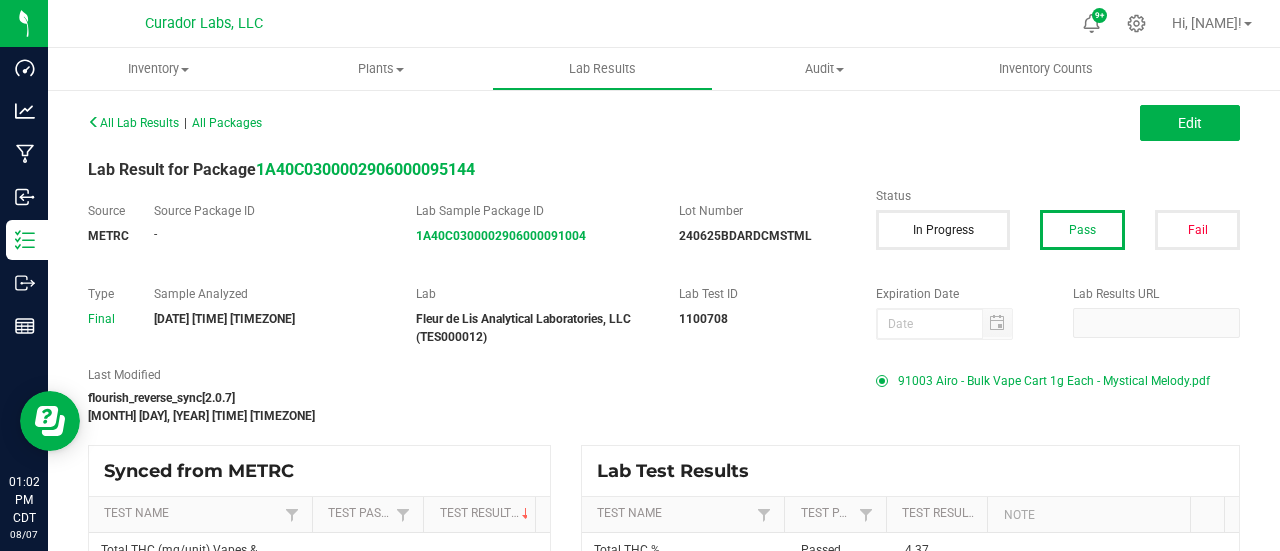 click on "Source  METRC  Source Package ID  -  Lab Sample Package ID  1A40C0300002906000091004  Lot Number  240625BDARDCMSTML  Status   In Progress   Pass   Fail" at bounding box center (664, 233) 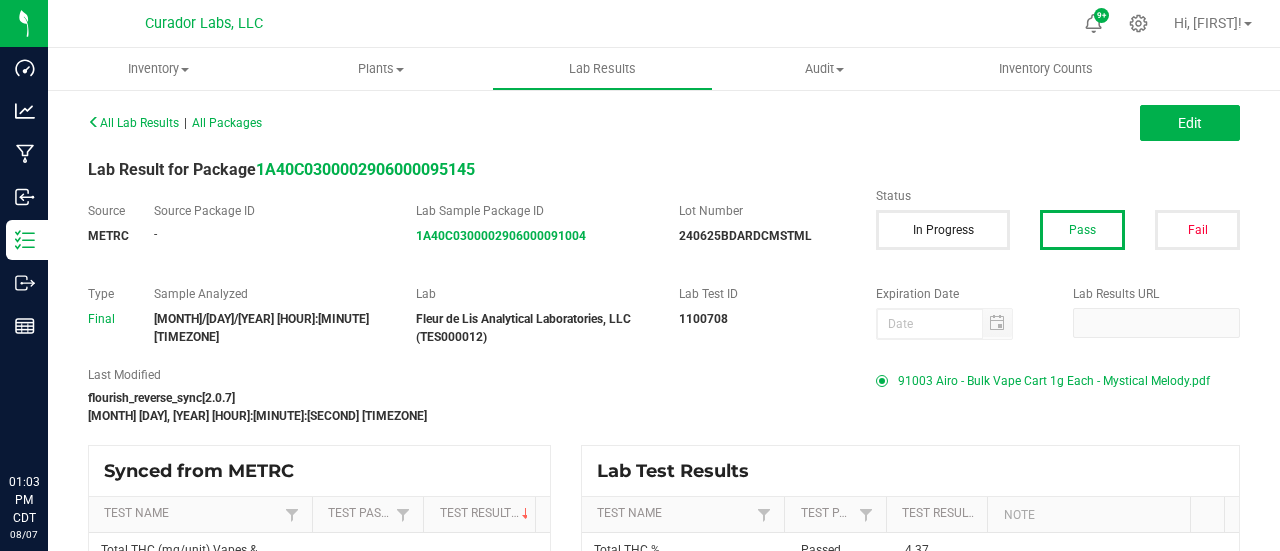 scroll, scrollTop: 0, scrollLeft: 0, axis: both 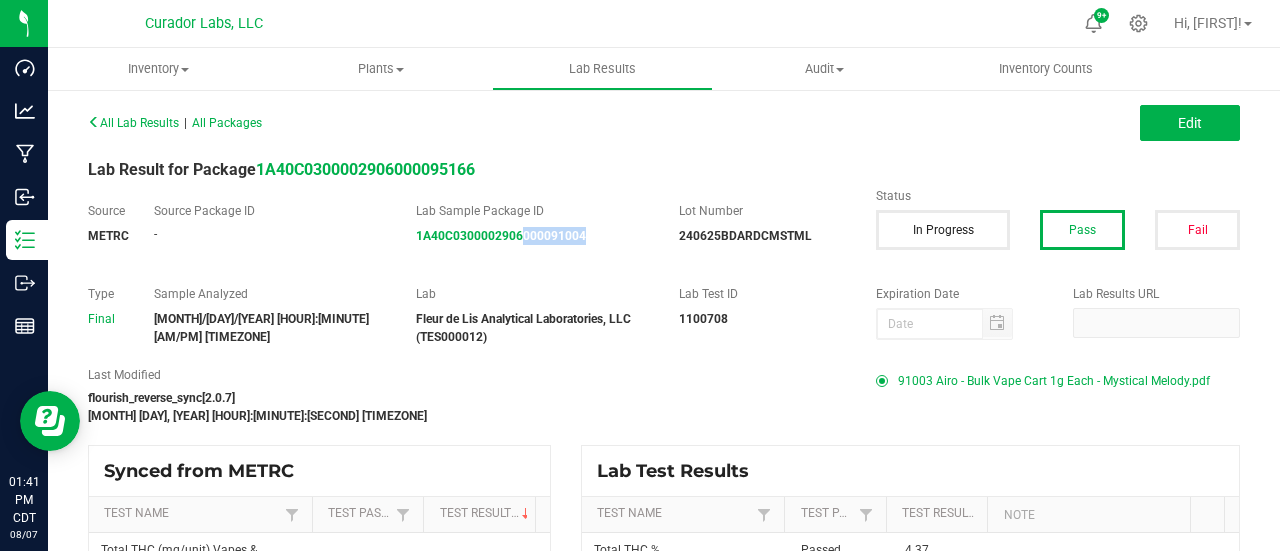drag, startPoint x: 608, startPoint y: 264, endPoint x: 519, endPoint y: 263, distance: 89.005615 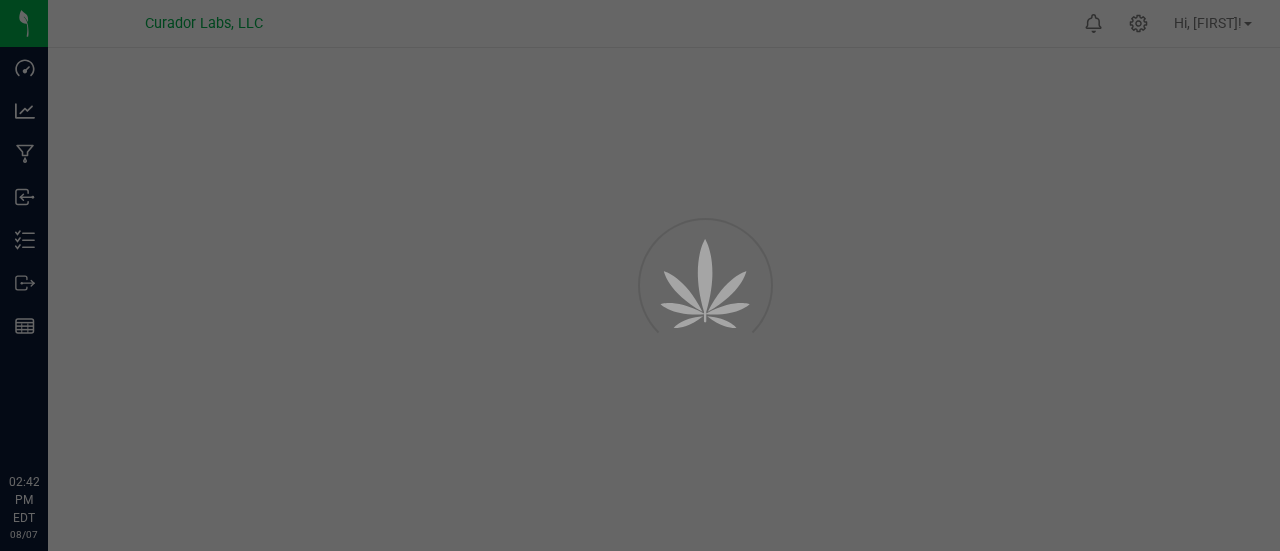 scroll, scrollTop: 0, scrollLeft: 0, axis: both 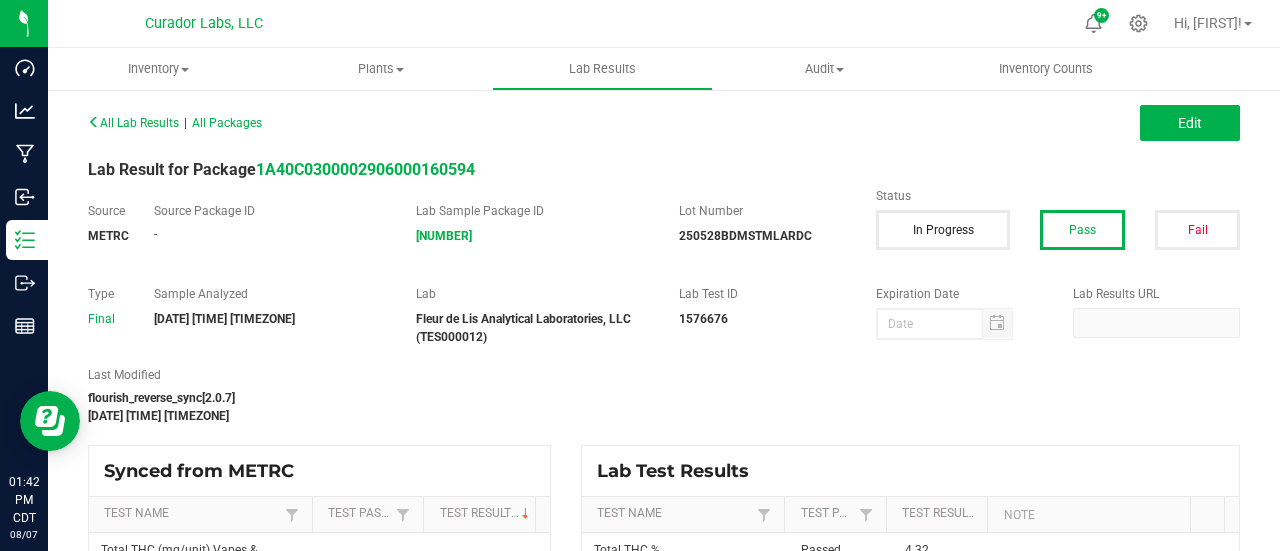 drag, startPoint x: 616, startPoint y: 237, endPoint x: 513, endPoint y: 244, distance: 103.23759 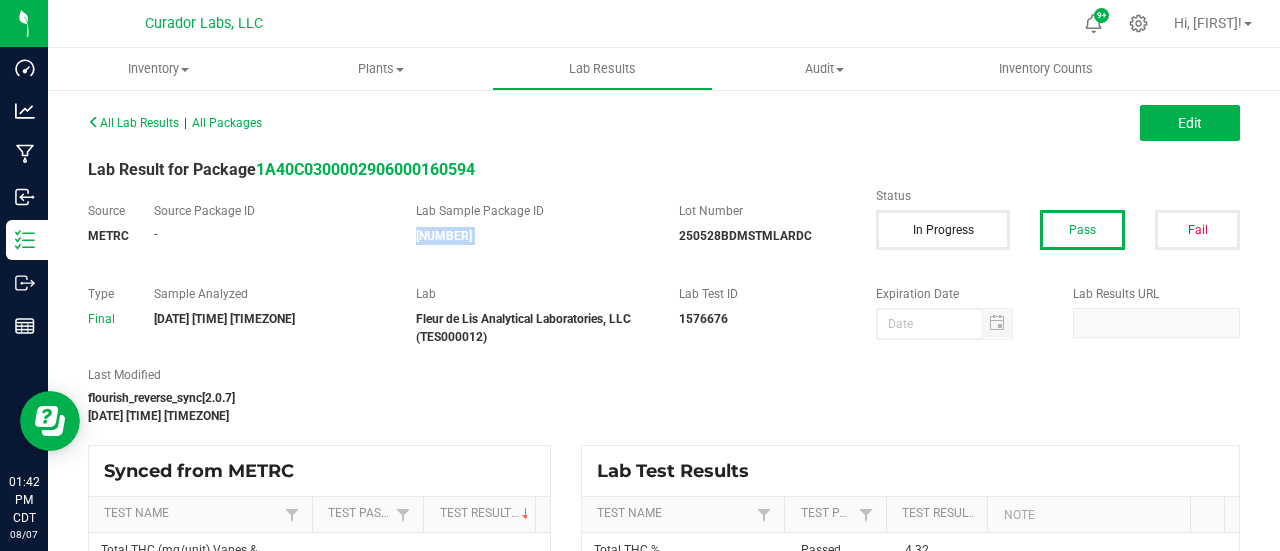drag, startPoint x: 614, startPoint y: 256, endPoint x: 494, endPoint y: 253, distance: 120.03749 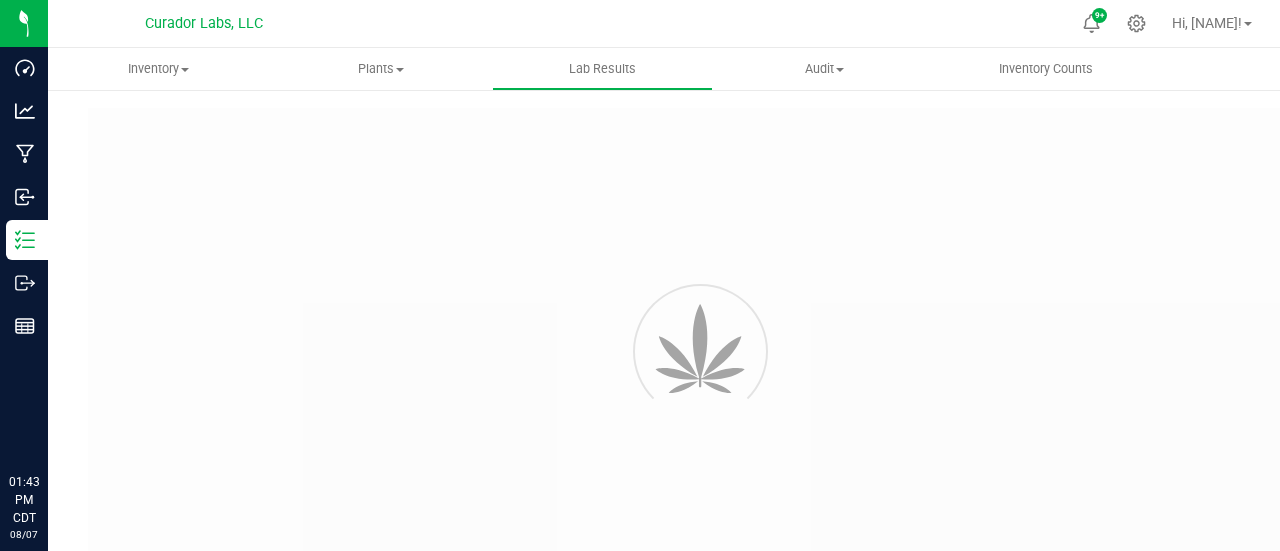 scroll, scrollTop: 0, scrollLeft: 0, axis: both 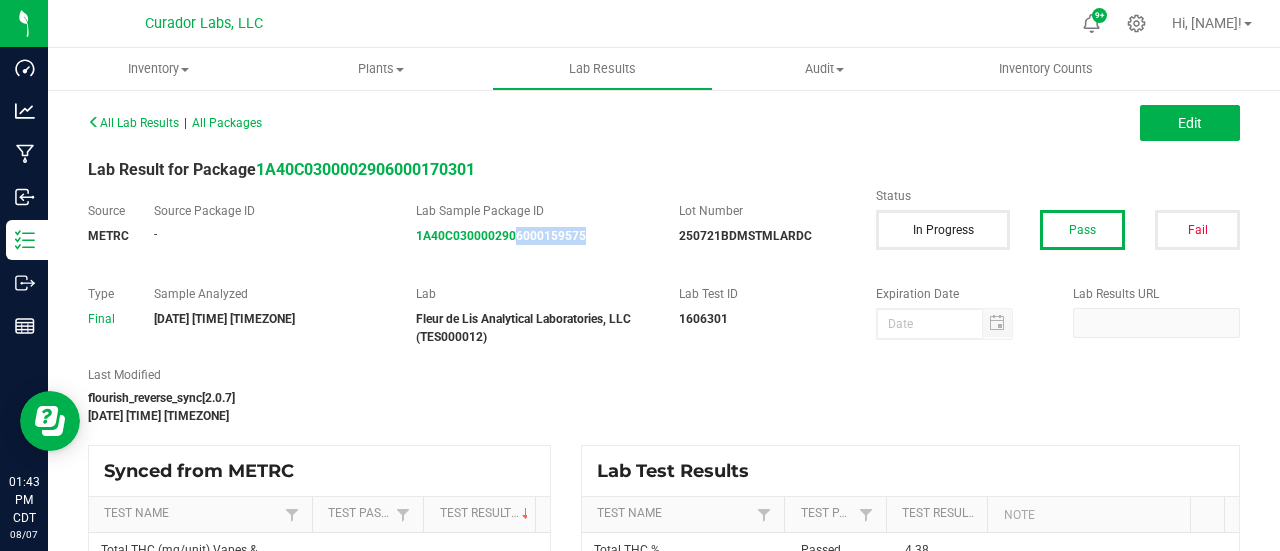 drag, startPoint x: 608, startPoint y: 255, endPoint x: 514, endPoint y: 253, distance: 94.02127 